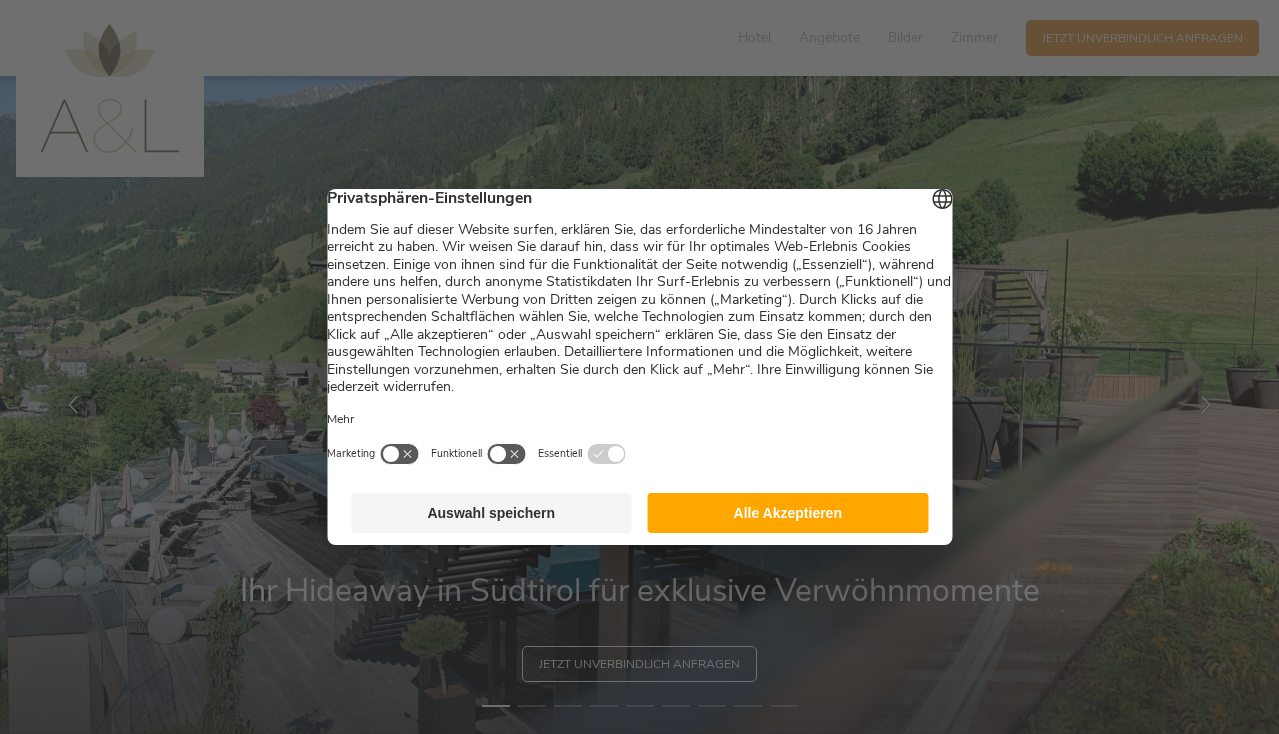 scroll, scrollTop: 0, scrollLeft: 0, axis: both 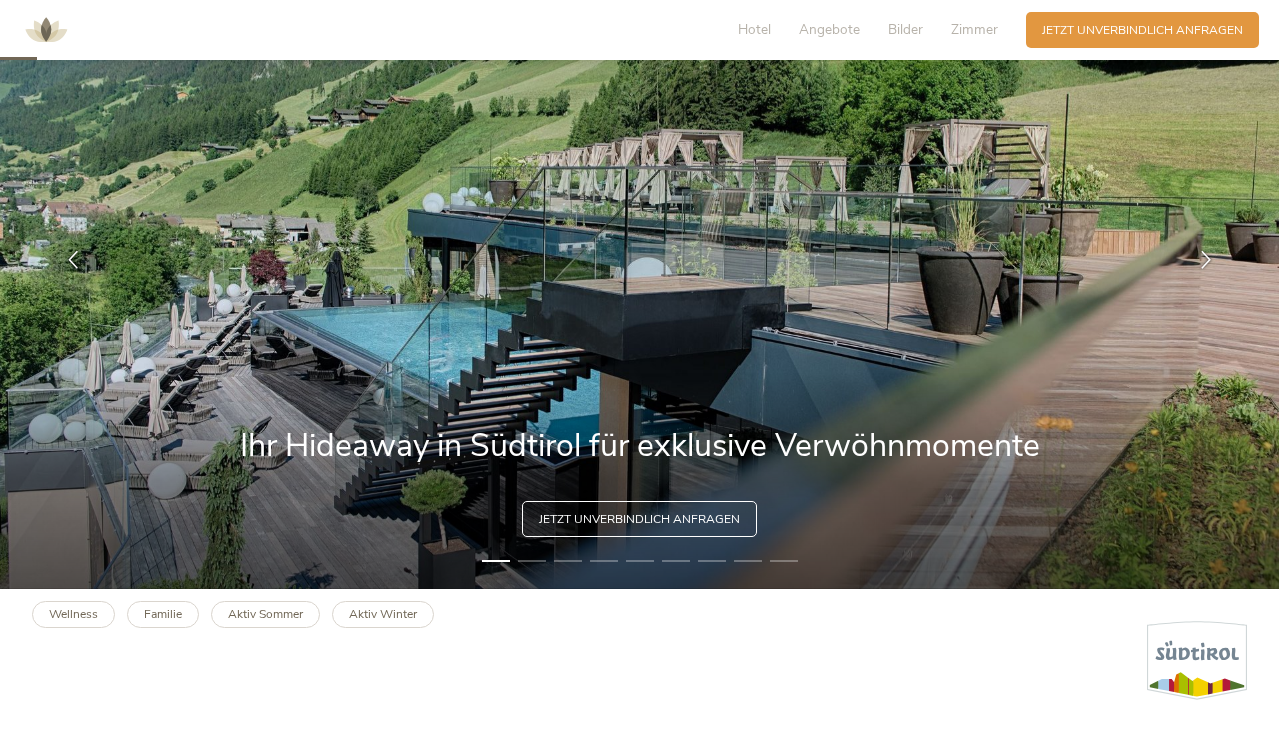 click on "2" at bounding box center (532, 561) 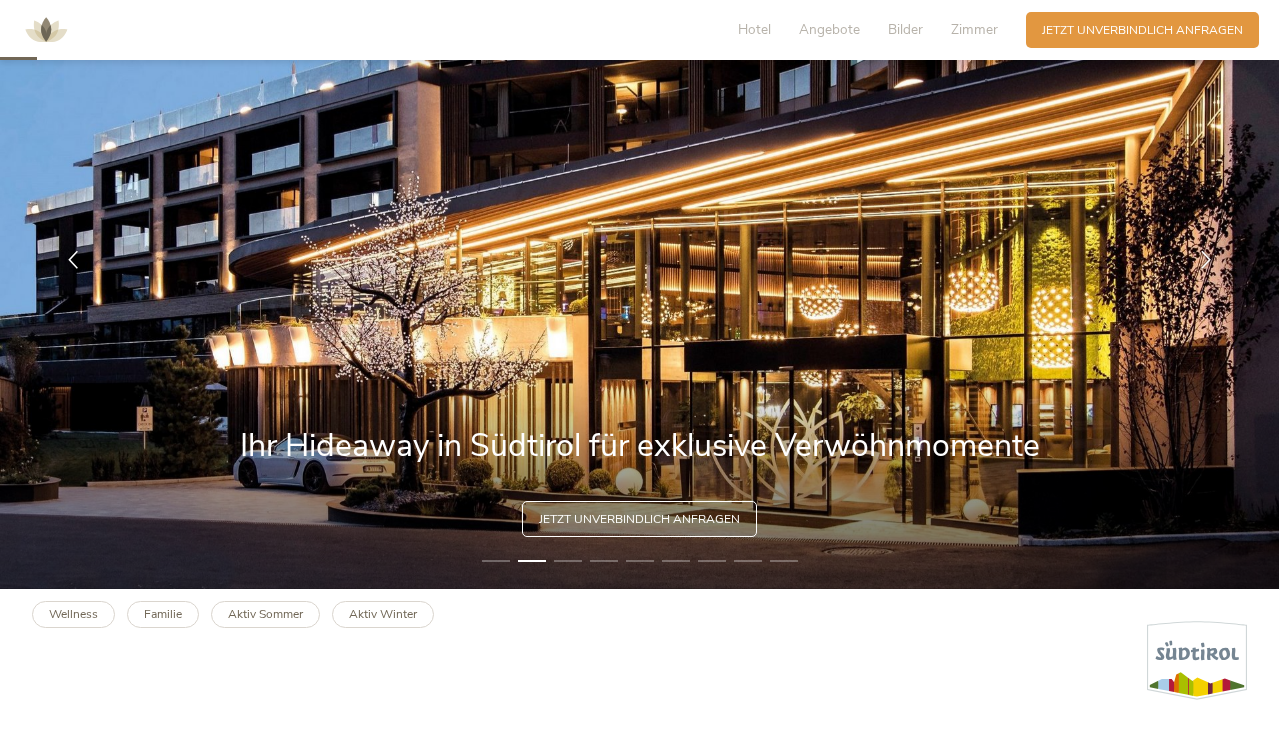 click on "3" at bounding box center [568, 561] 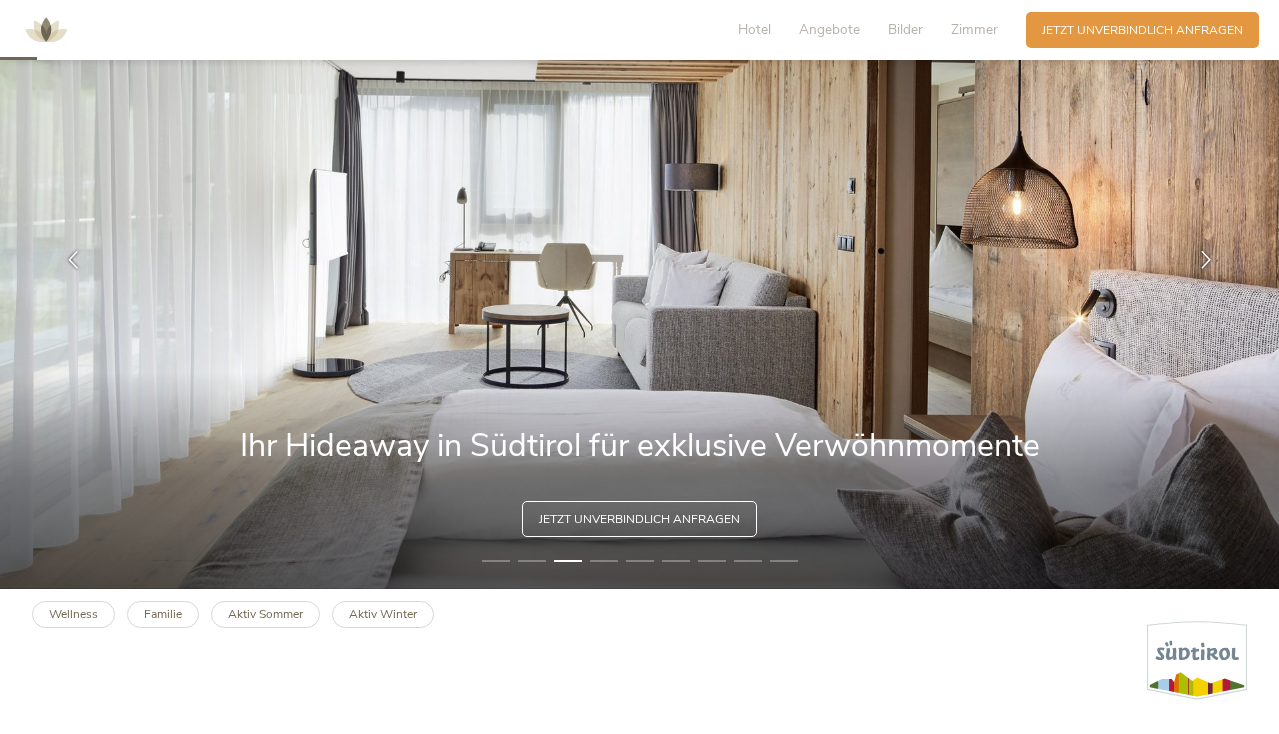click on "4" at bounding box center (604, 561) 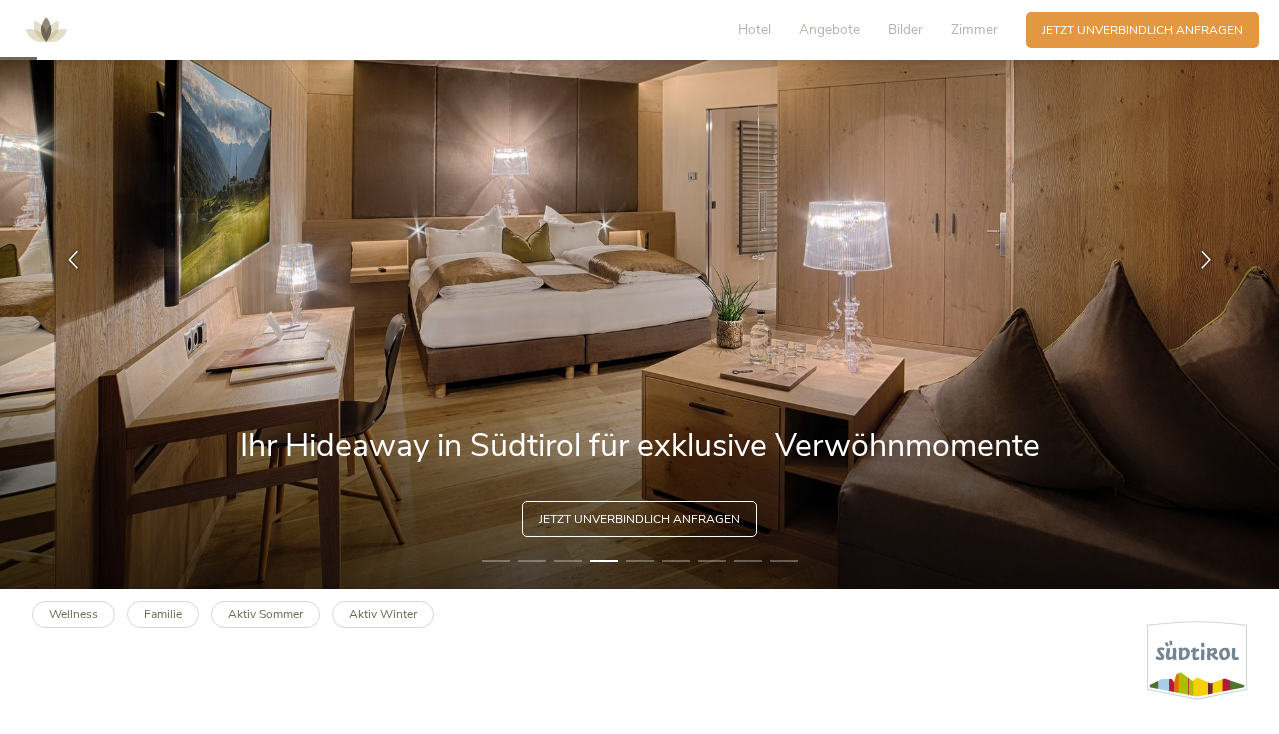 click on "5" at bounding box center (640, 561) 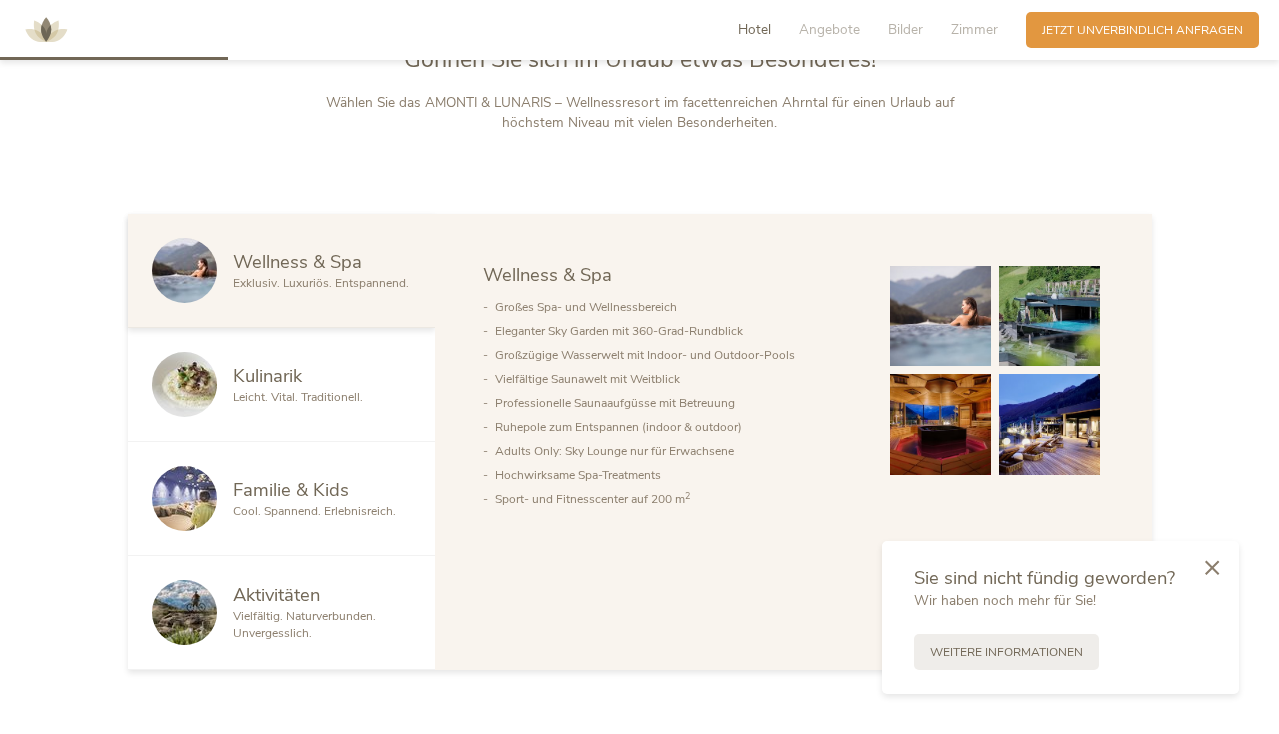 scroll, scrollTop: 890, scrollLeft: 0, axis: vertical 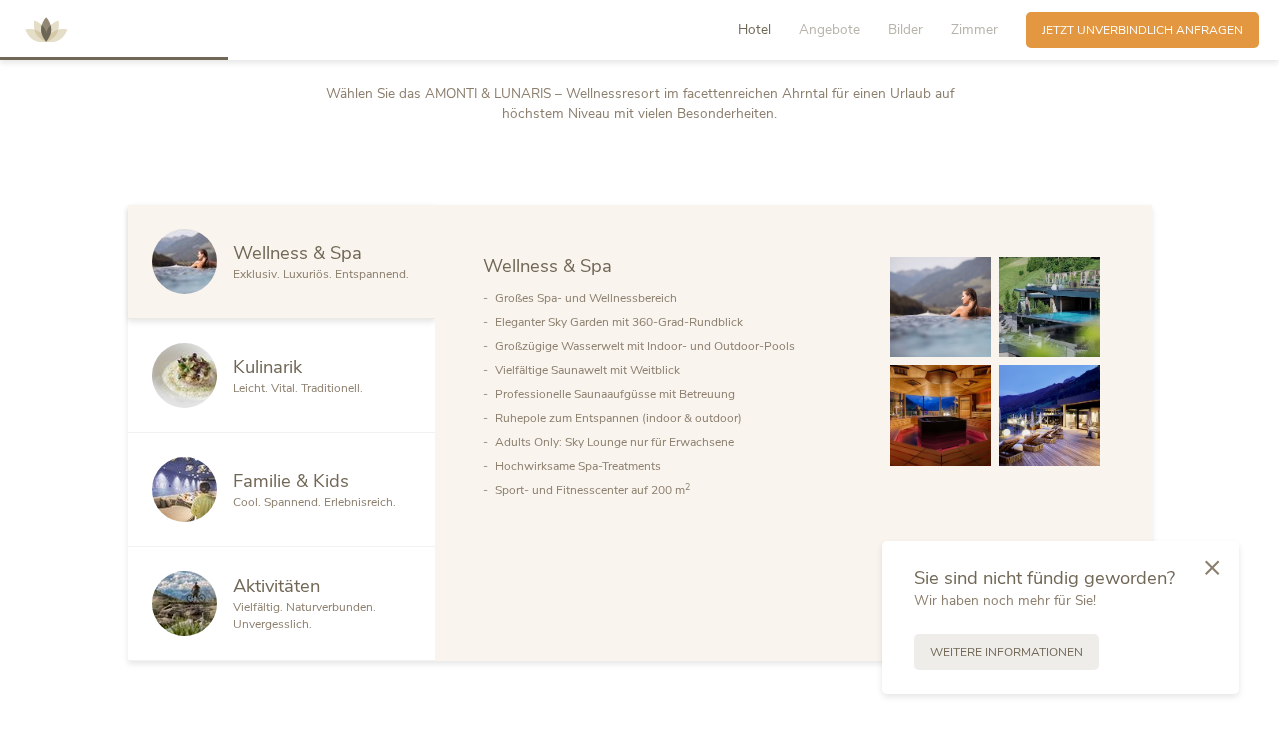 click on "Familie & Kids Cool. Spannend. Erlebnisreich." at bounding box center (281, 490) 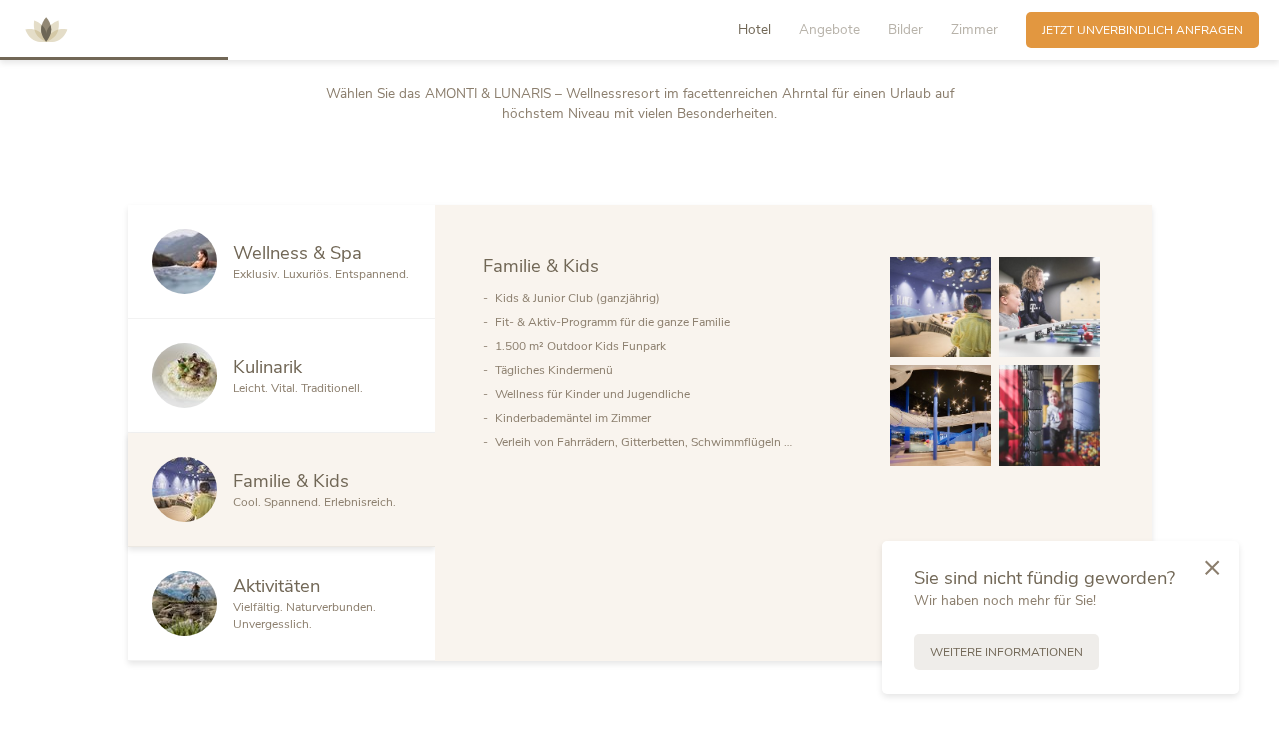 click on "Kulinarik Leicht. Vital. Traditionell." at bounding box center [281, 376] 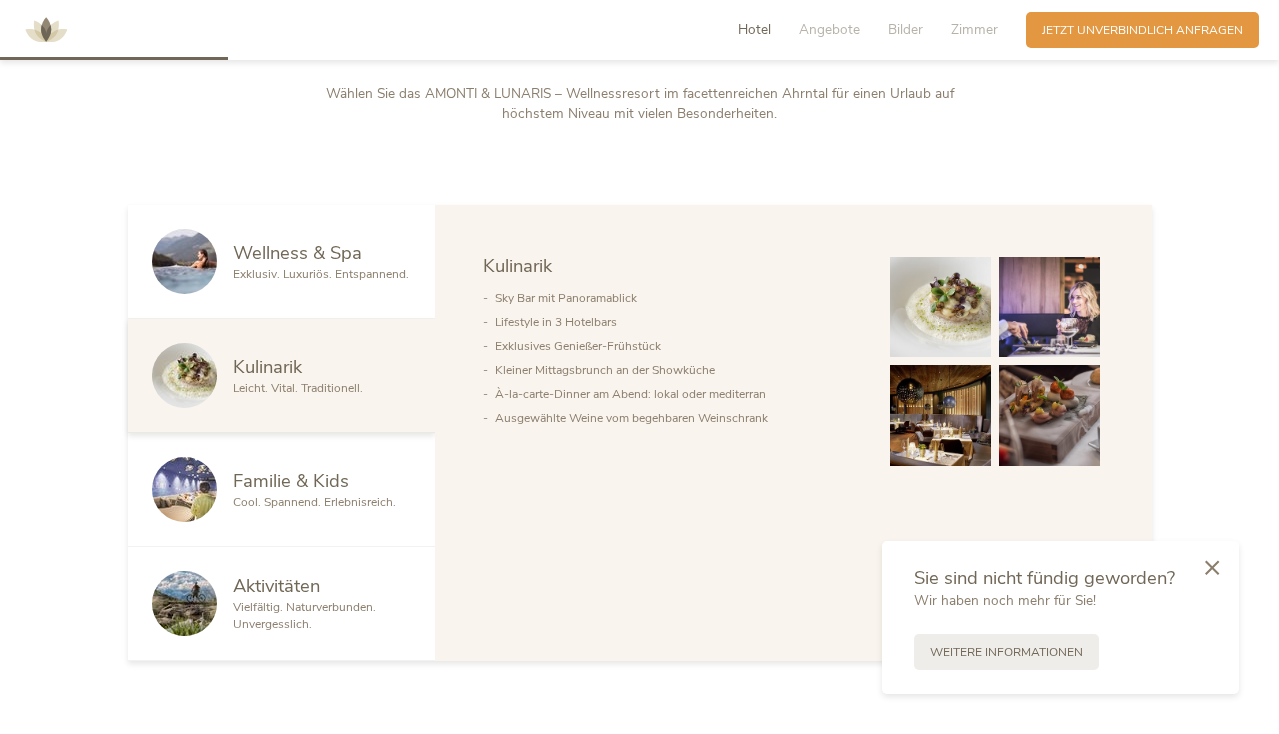 click on "Aktivitäten" at bounding box center (322, 586) 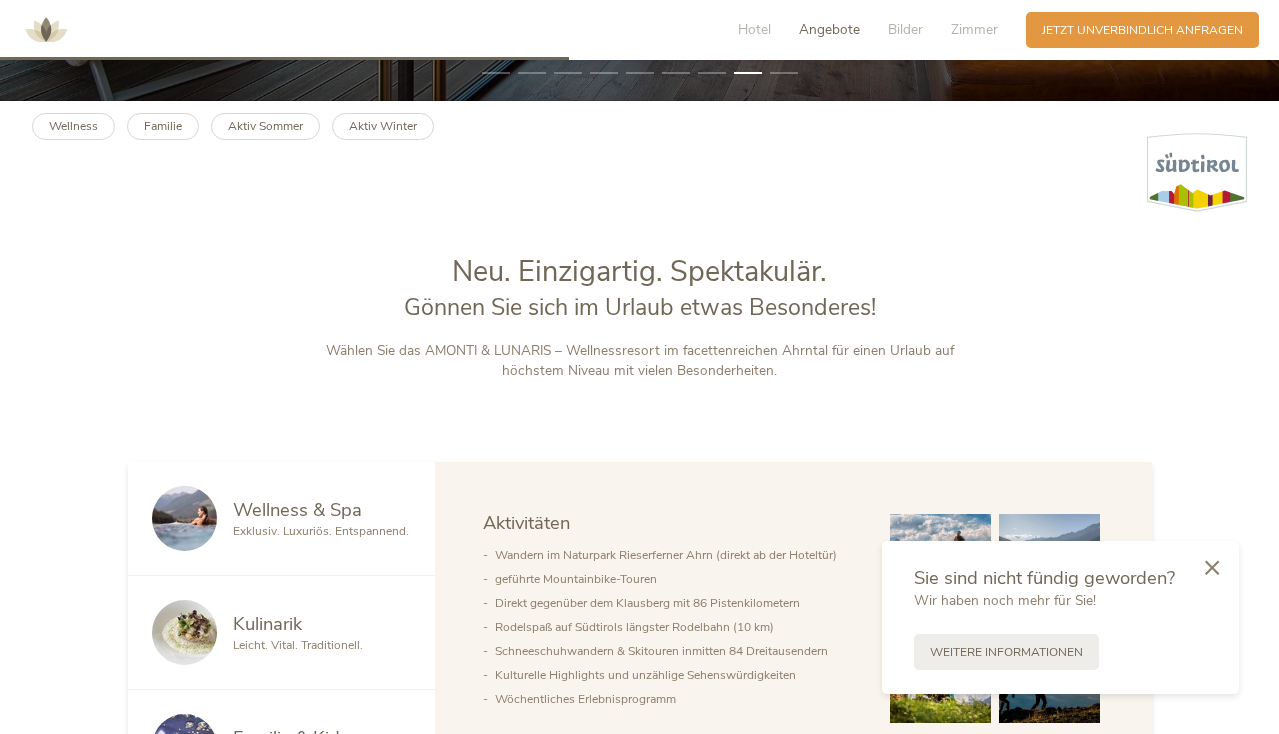 scroll, scrollTop: 0, scrollLeft: 0, axis: both 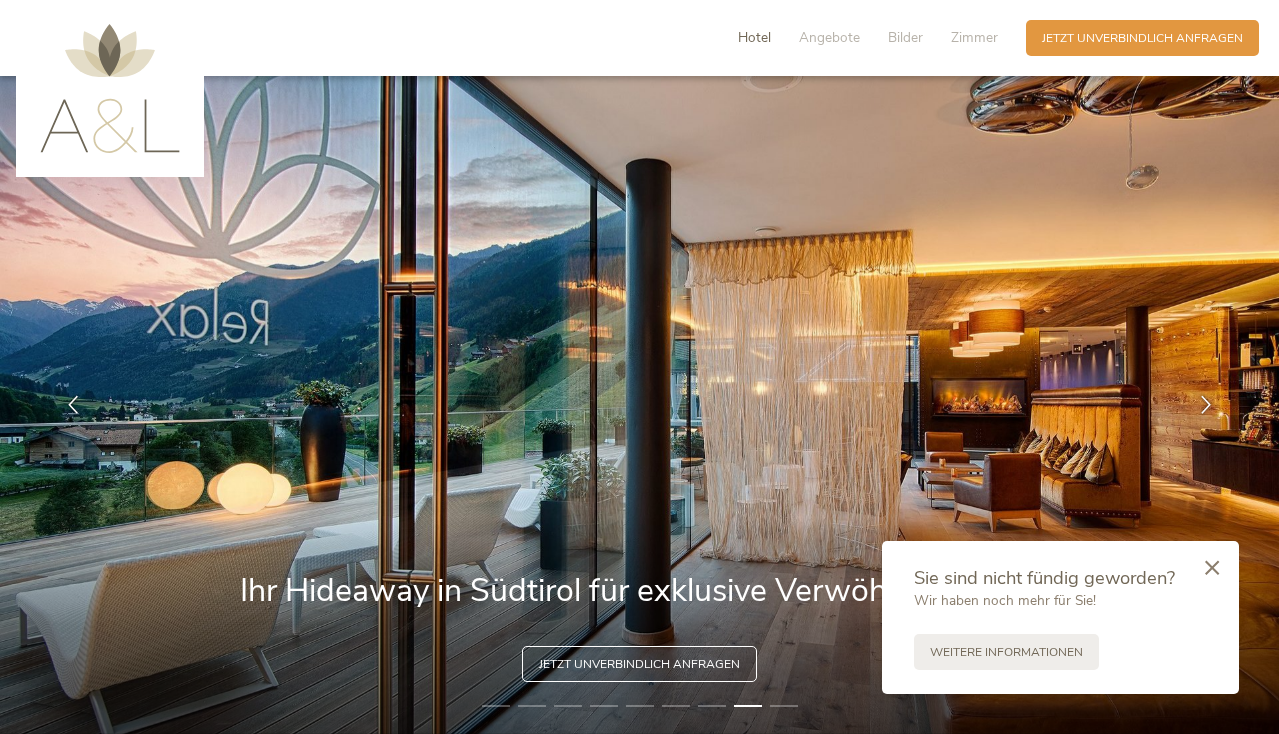 click on "Hotel" at bounding box center [754, 37] 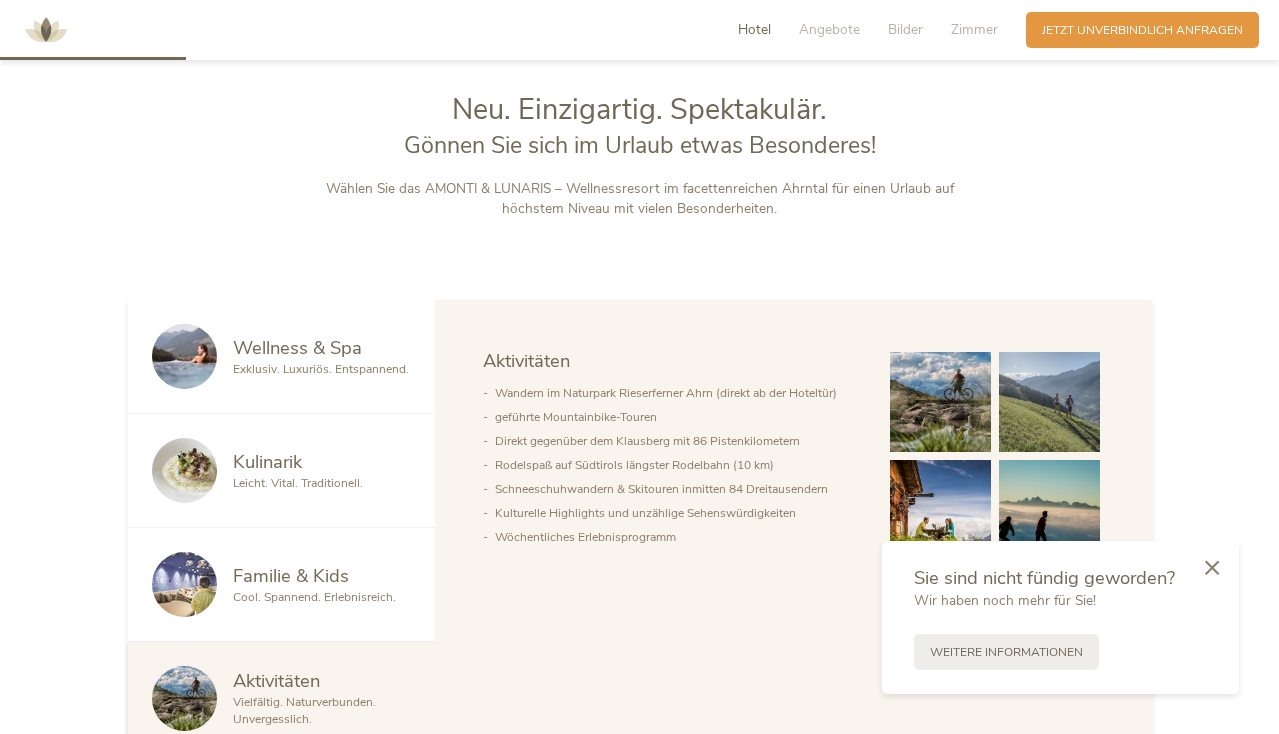 scroll, scrollTop: 805, scrollLeft: 0, axis: vertical 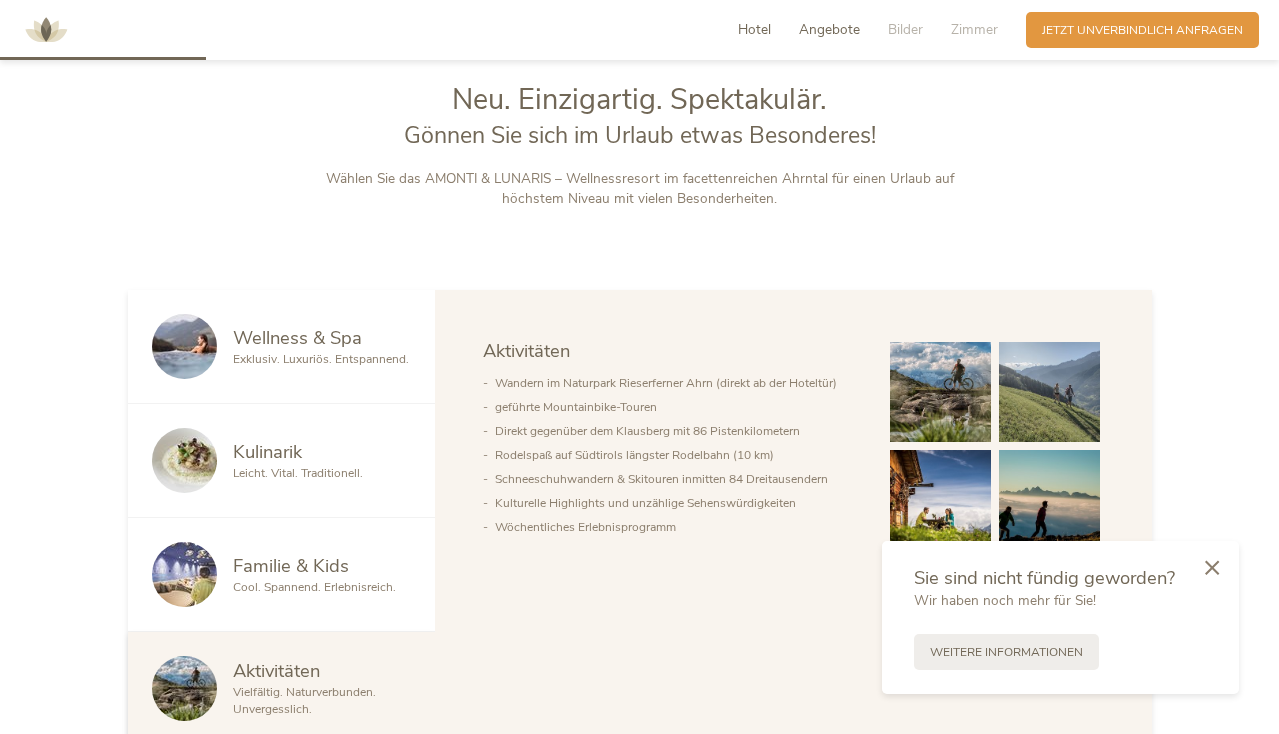 click on "Angebote" at bounding box center [829, 29] 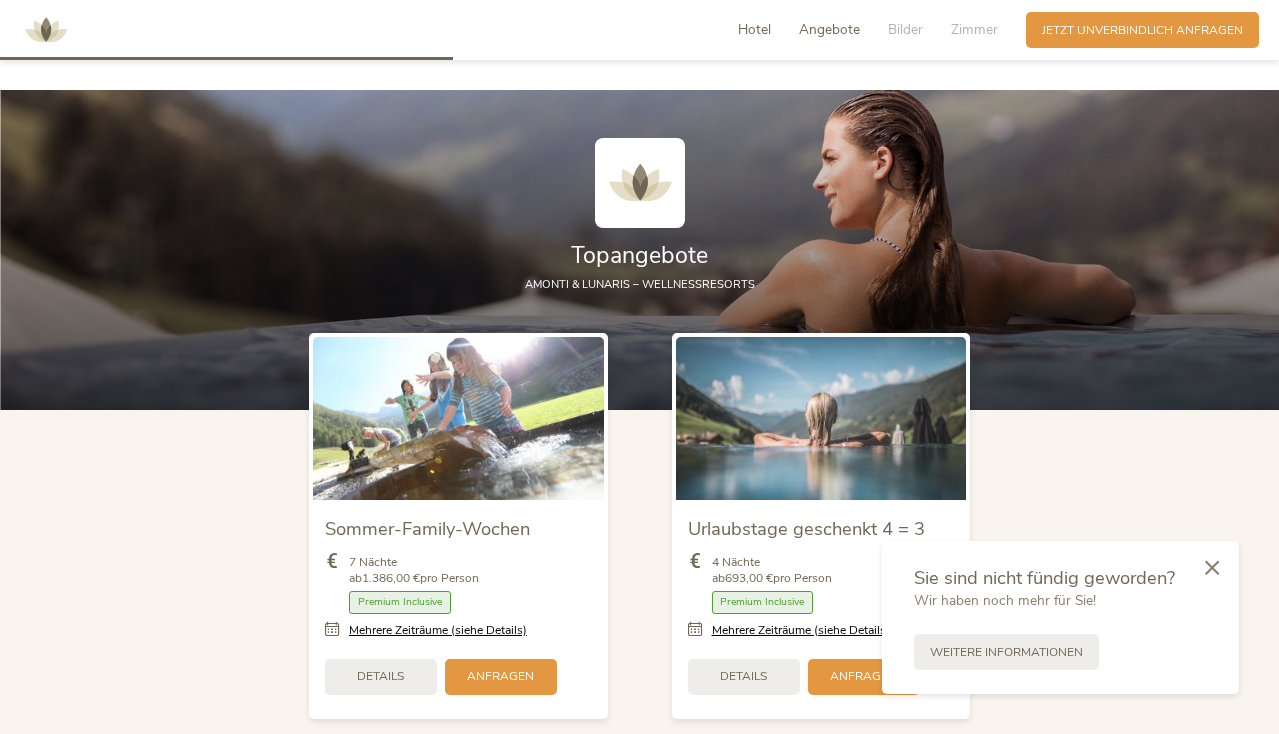 scroll, scrollTop: 1779, scrollLeft: 0, axis: vertical 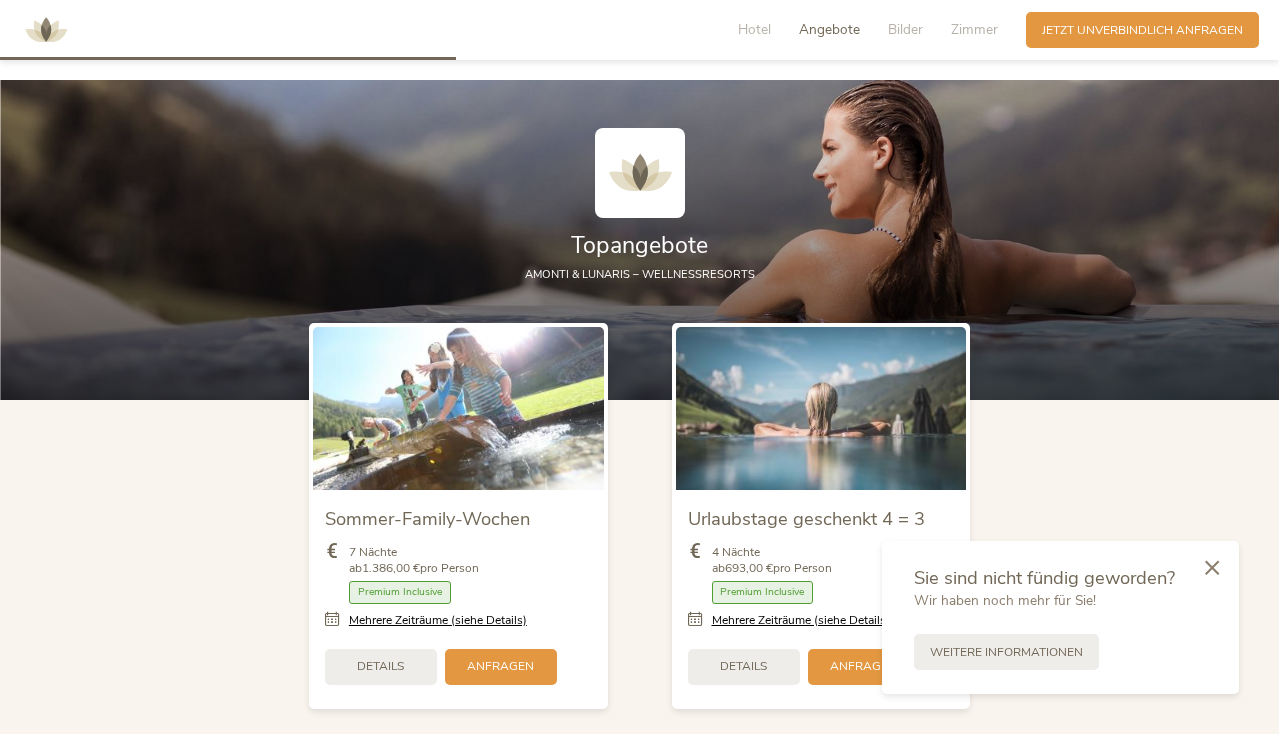 click on "Hotel Angebote Bilder Zimmer" at bounding box center [872, 30] 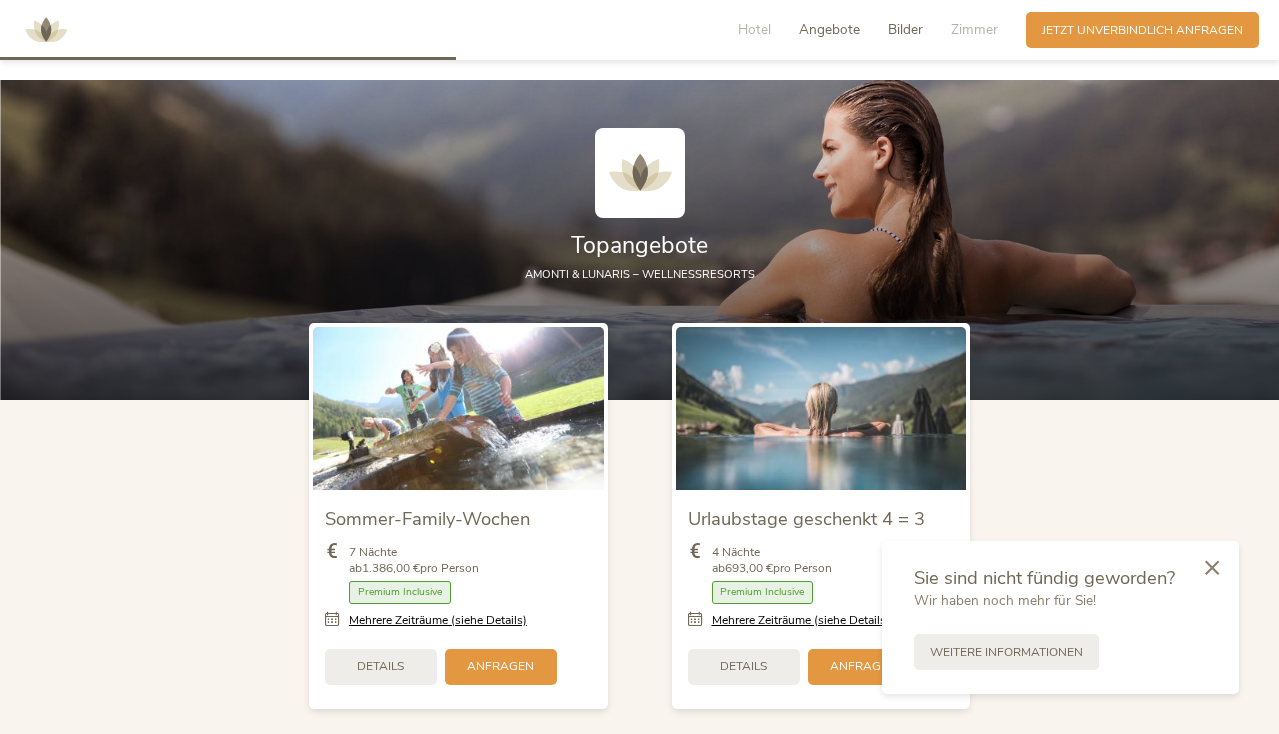 click on "Bilder" at bounding box center [905, 29] 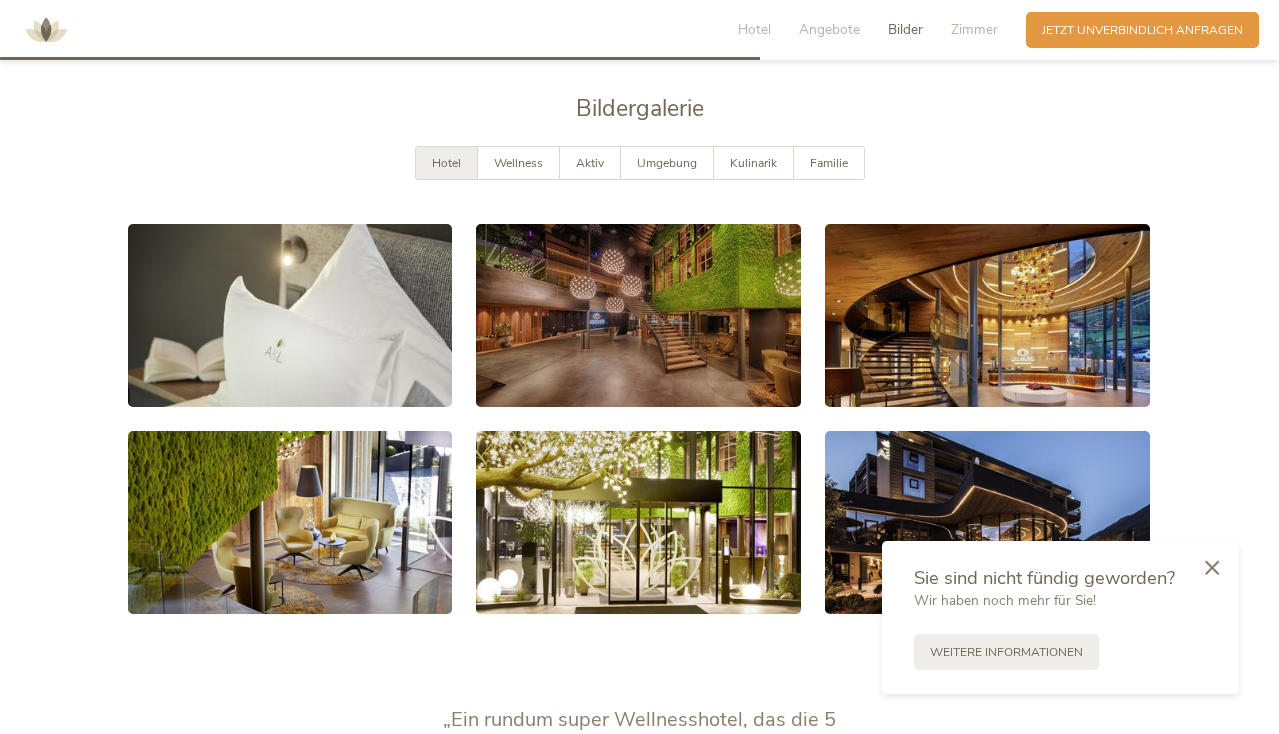 scroll, scrollTop: 2988, scrollLeft: 0, axis: vertical 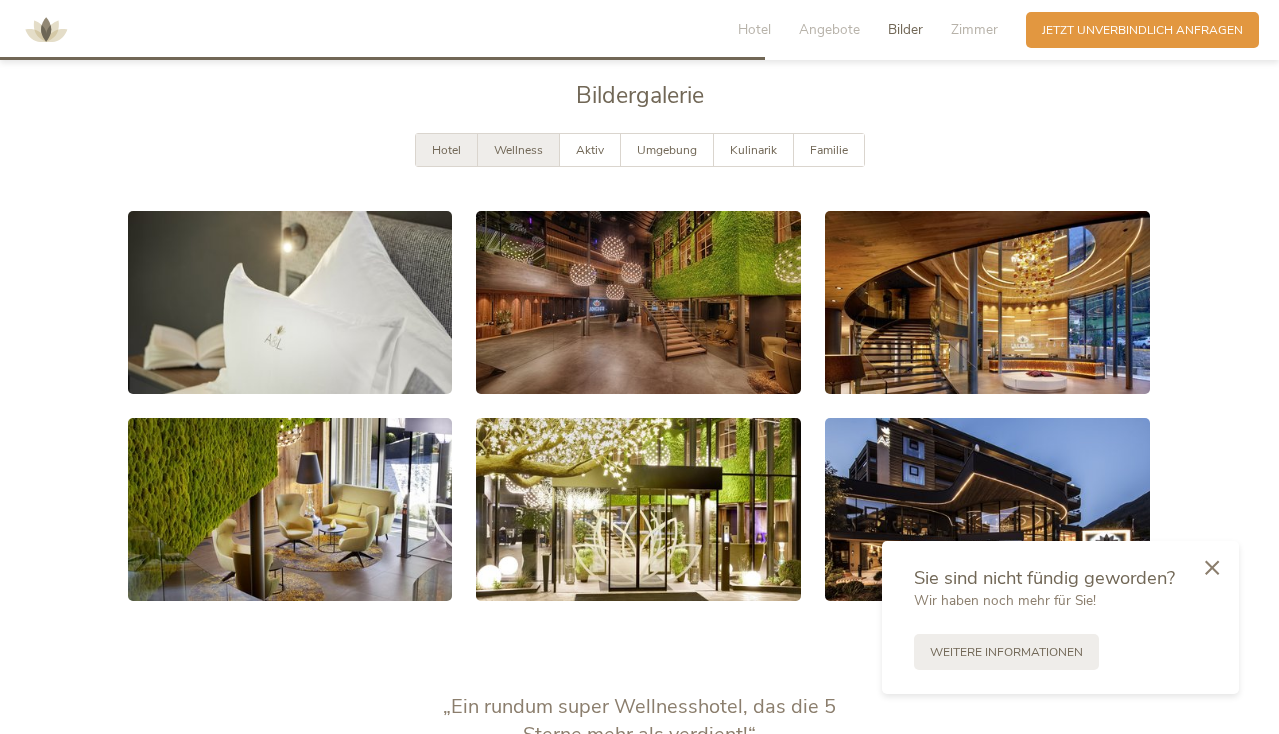 click on "Wellness" at bounding box center [518, 150] 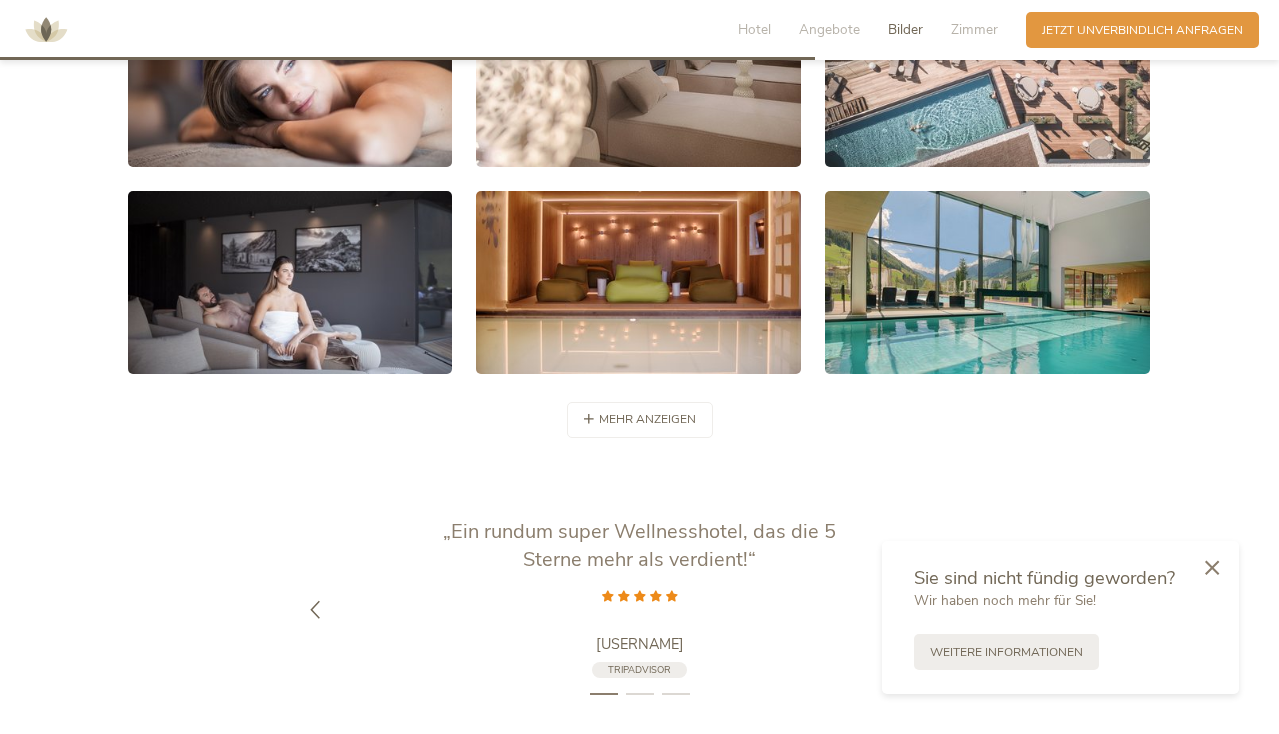 scroll, scrollTop: 3214, scrollLeft: 0, axis: vertical 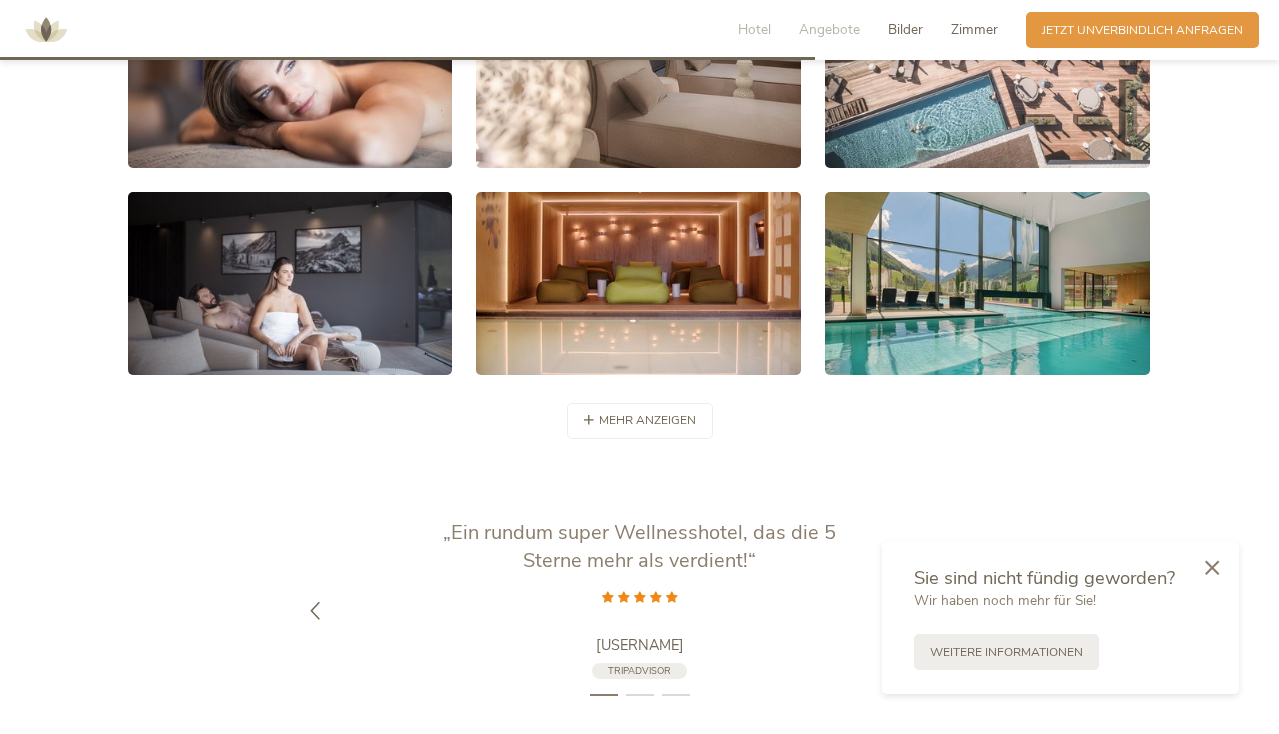 click on "Zimmer" at bounding box center (974, 29) 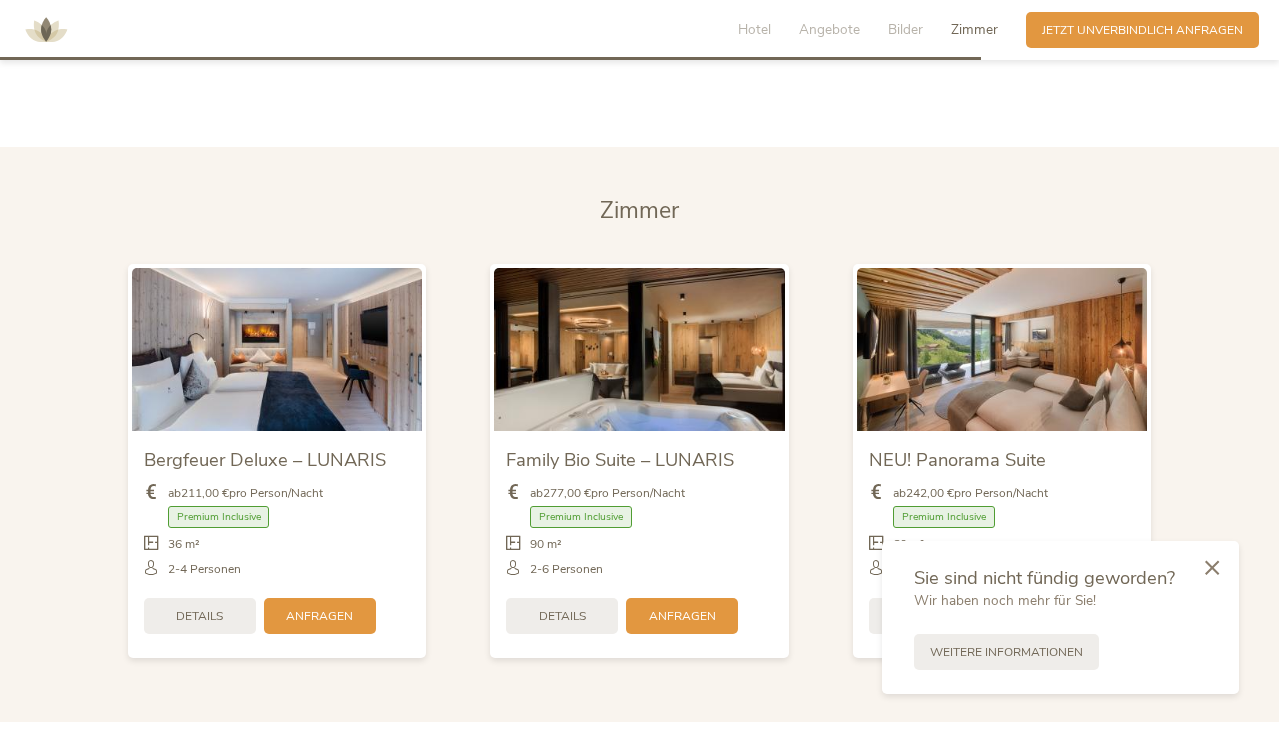 scroll, scrollTop: 3917, scrollLeft: 0, axis: vertical 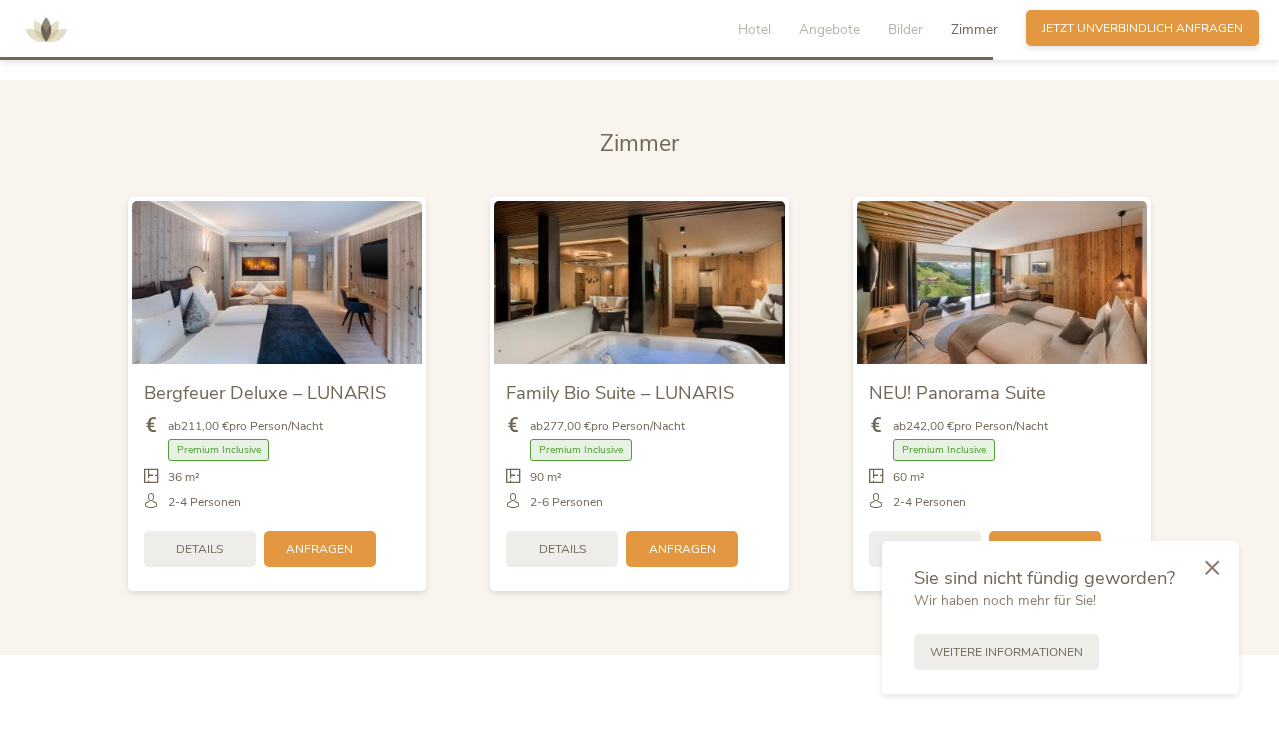 click on "Jetzt unverbindlich anfragen" at bounding box center [1142, 28] 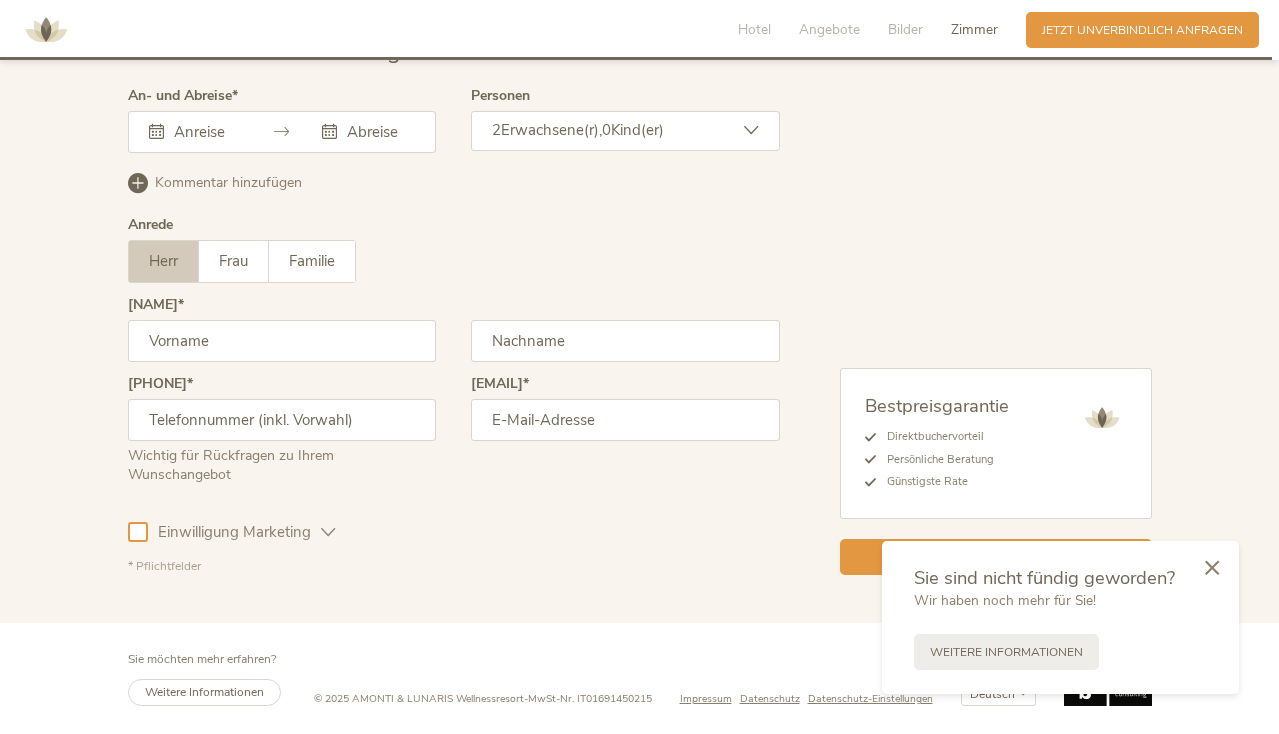 scroll, scrollTop: 5002, scrollLeft: 0, axis: vertical 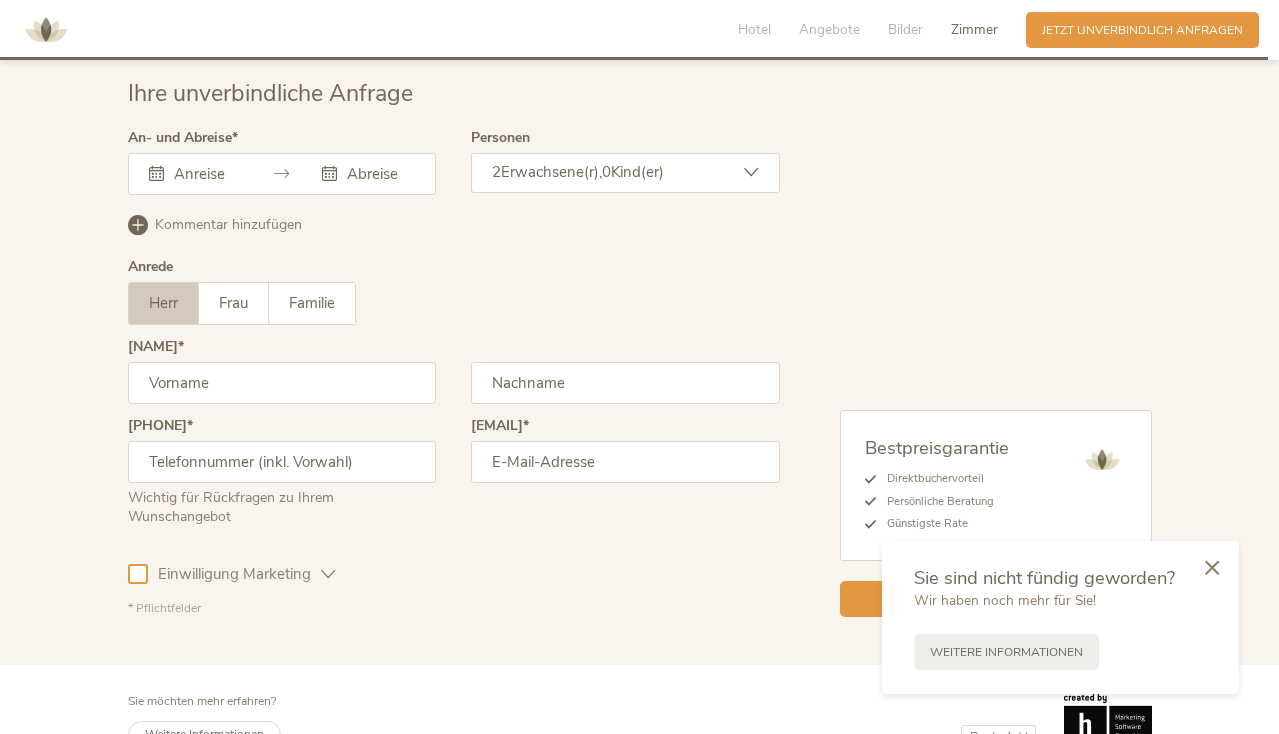 click at bounding box center [205, 174] 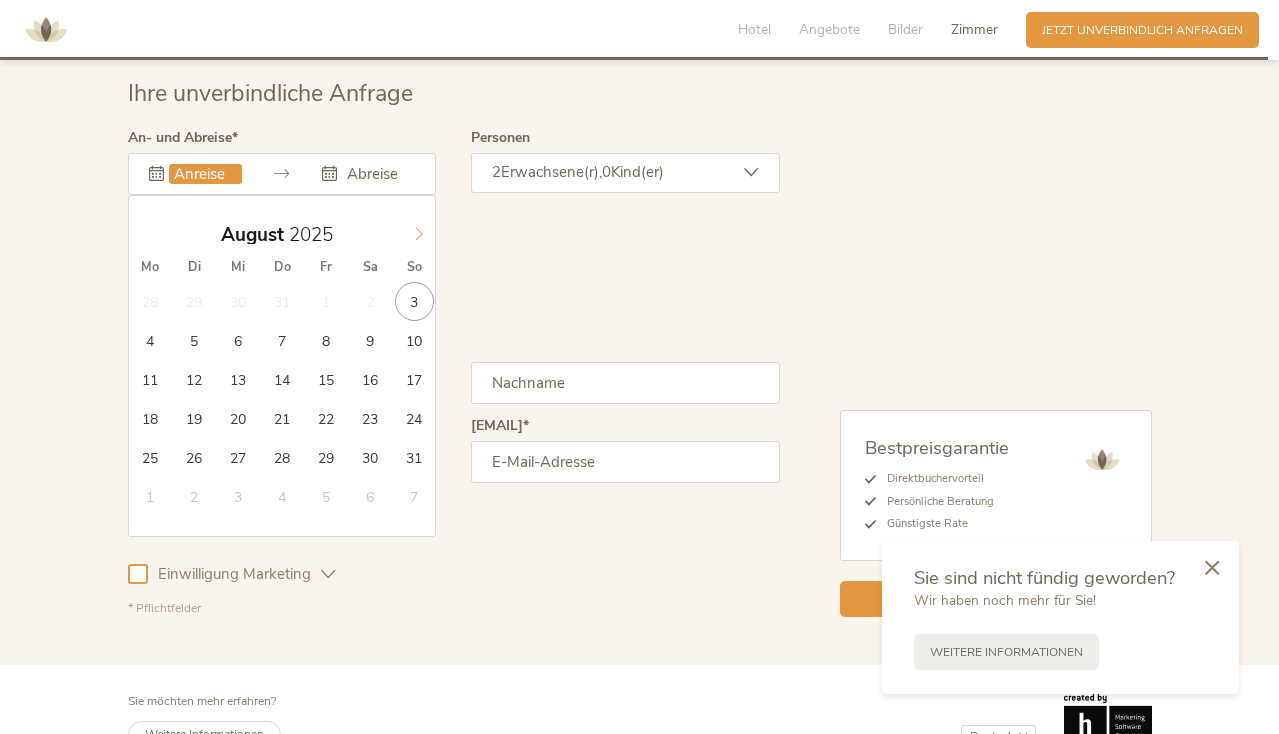 click at bounding box center [419, 230] 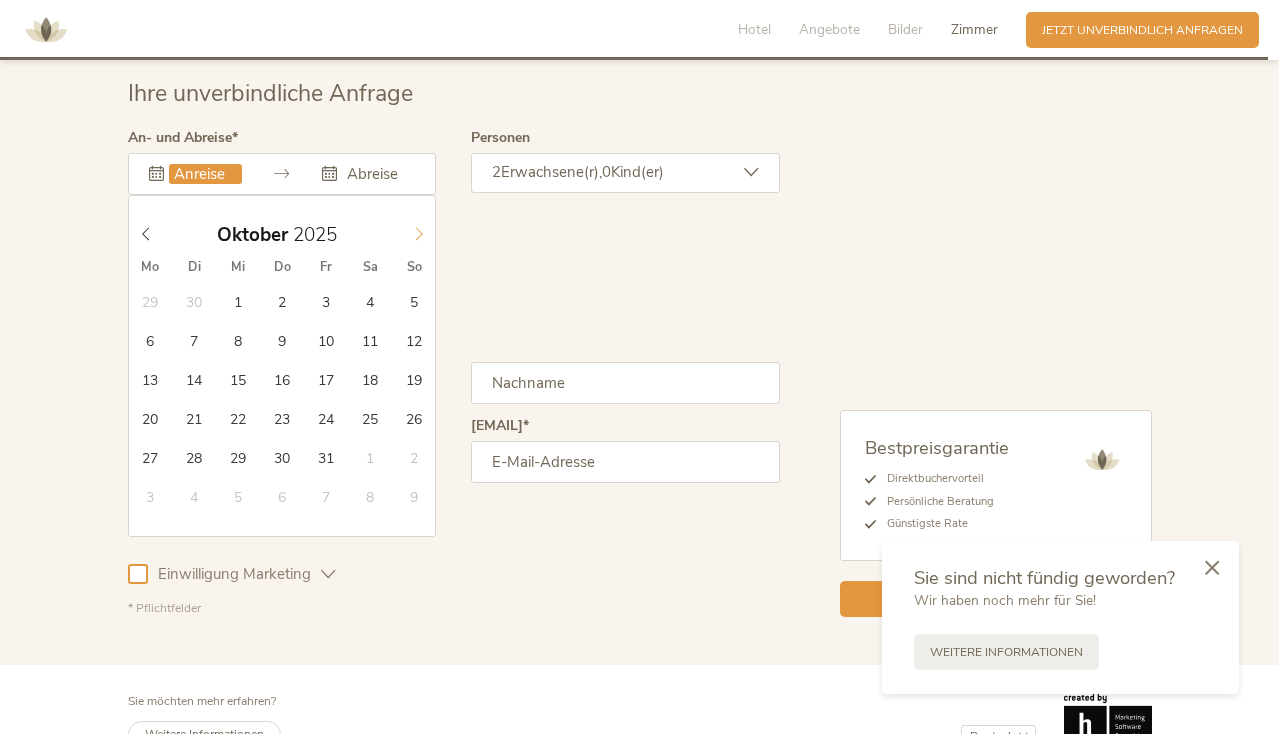 click at bounding box center (419, 230) 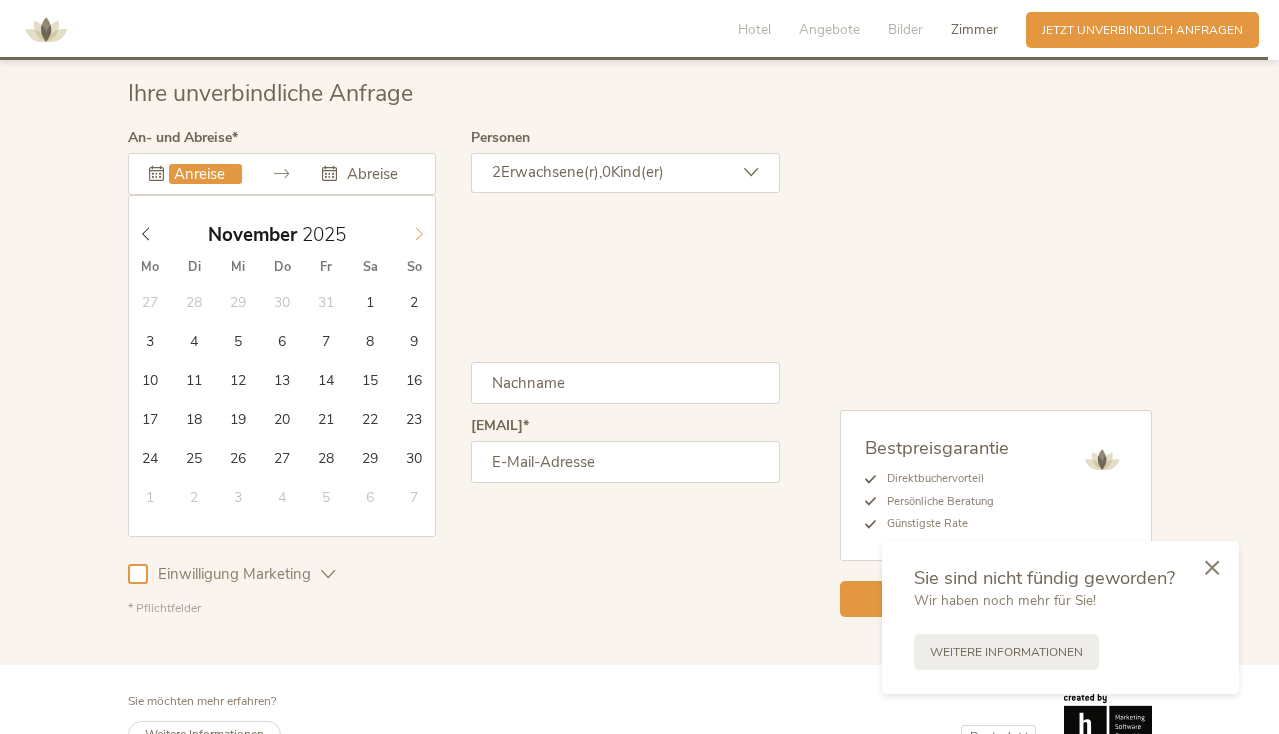 click at bounding box center (419, 230) 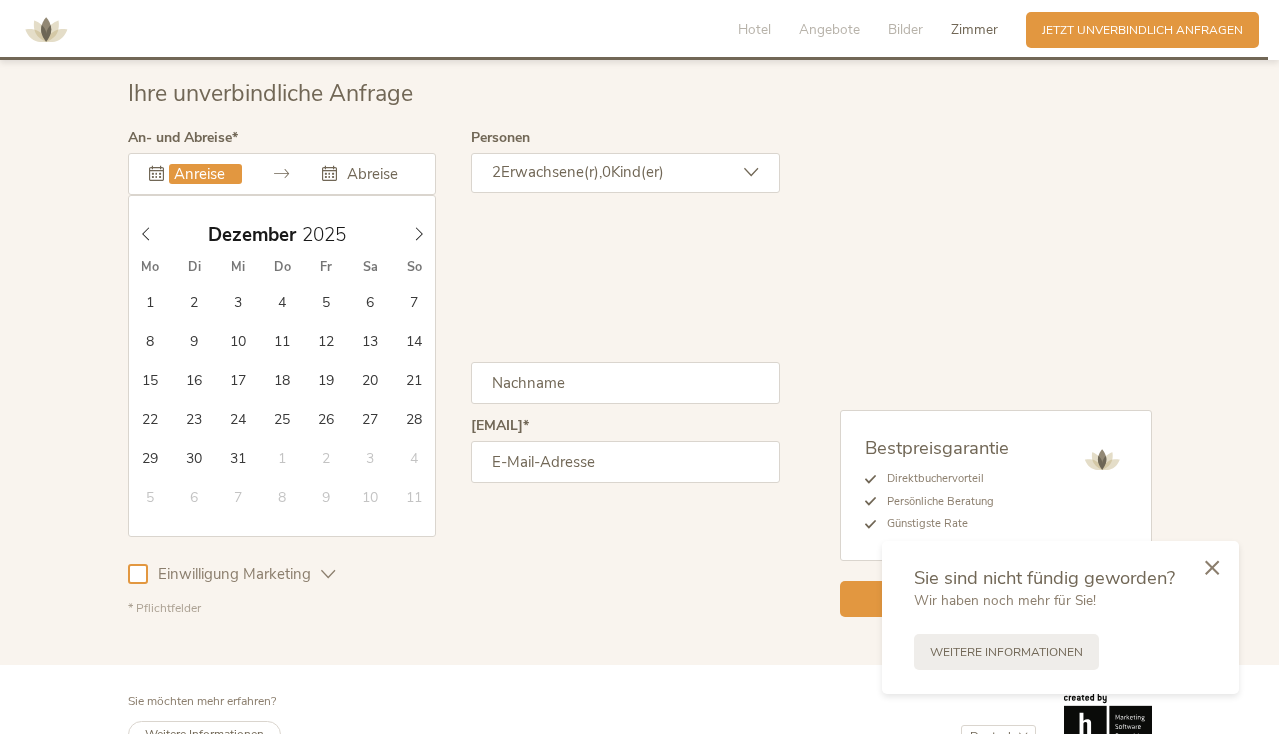 click on "Kommentar hinzufügen Kommentar entfernen" at bounding box center [454, 222] 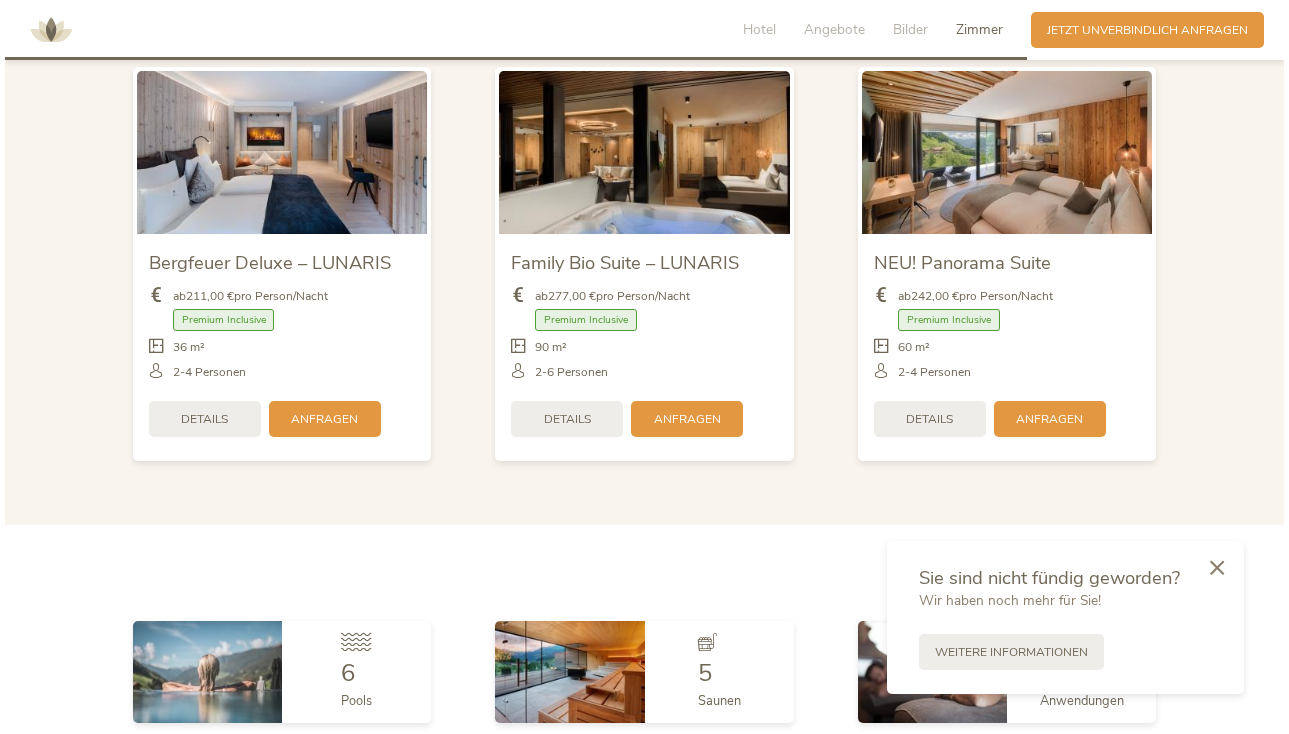 scroll, scrollTop: 3946, scrollLeft: 0, axis: vertical 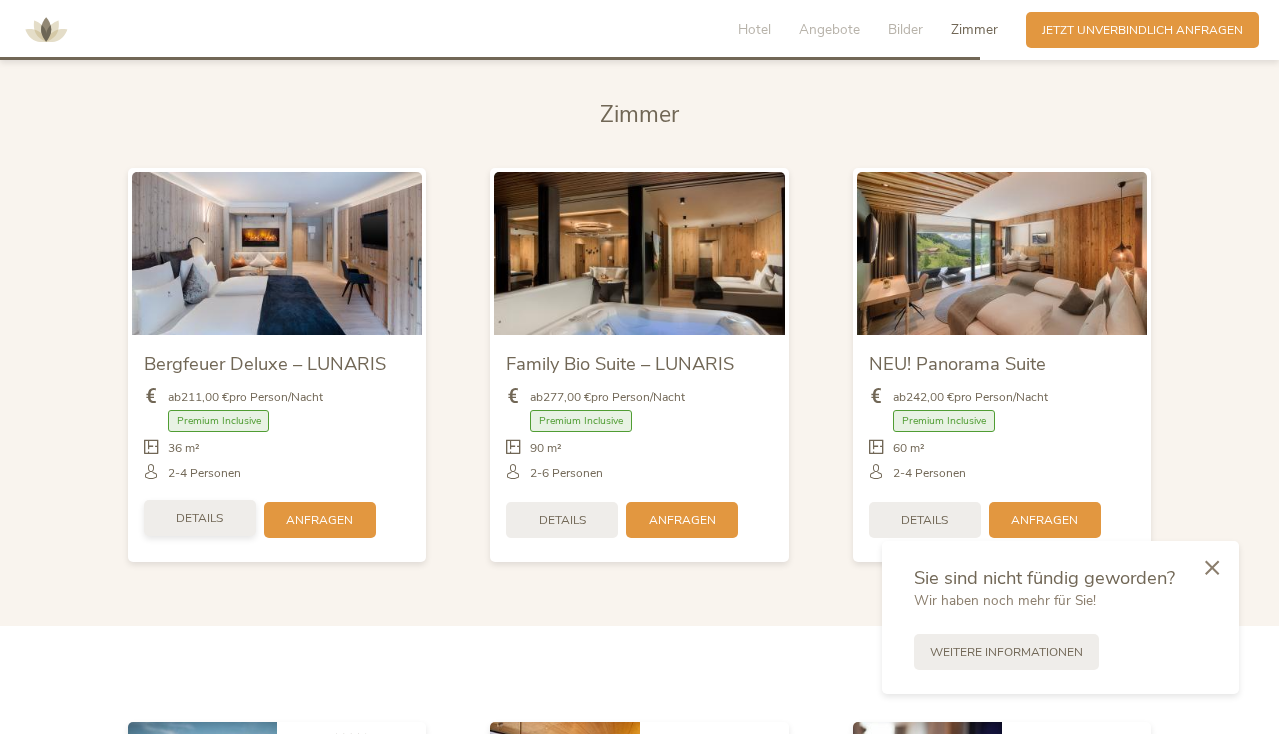 click on "Details" at bounding box center (199, 518) 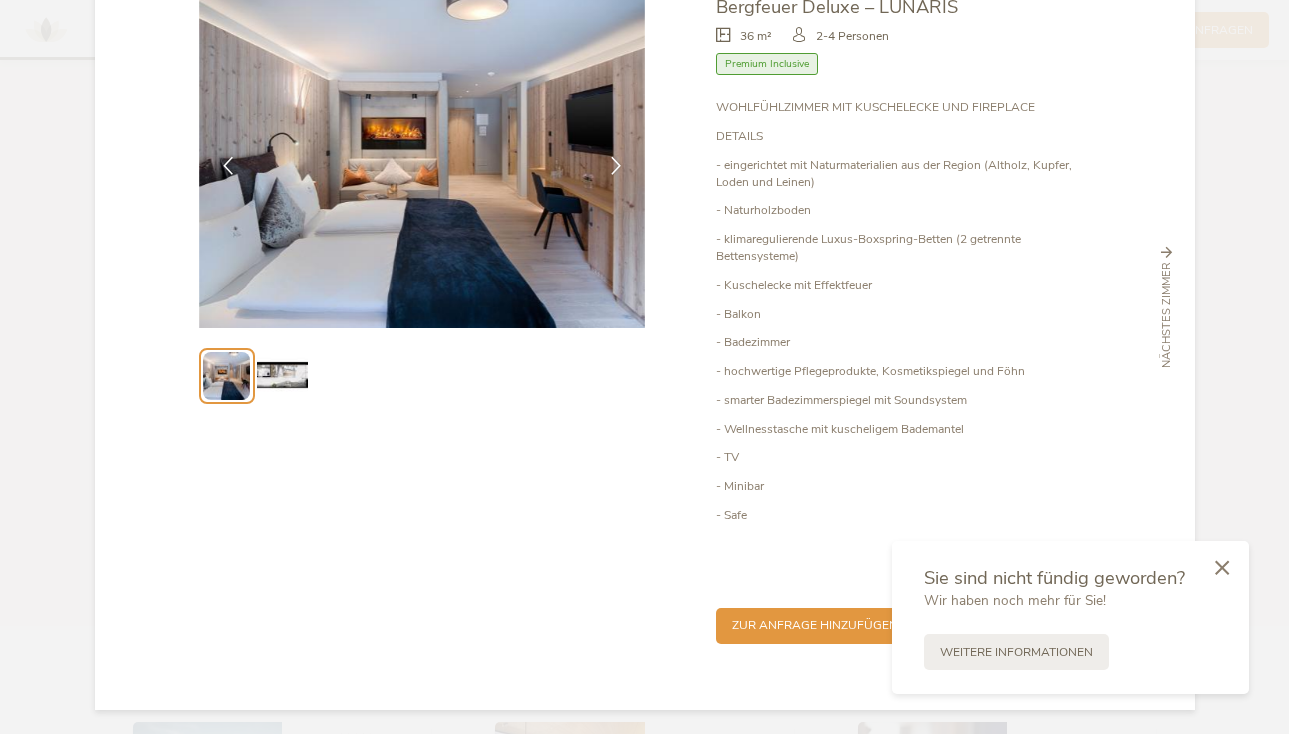 scroll, scrollTop: 117, scrollLeft: 0, axis: vertical 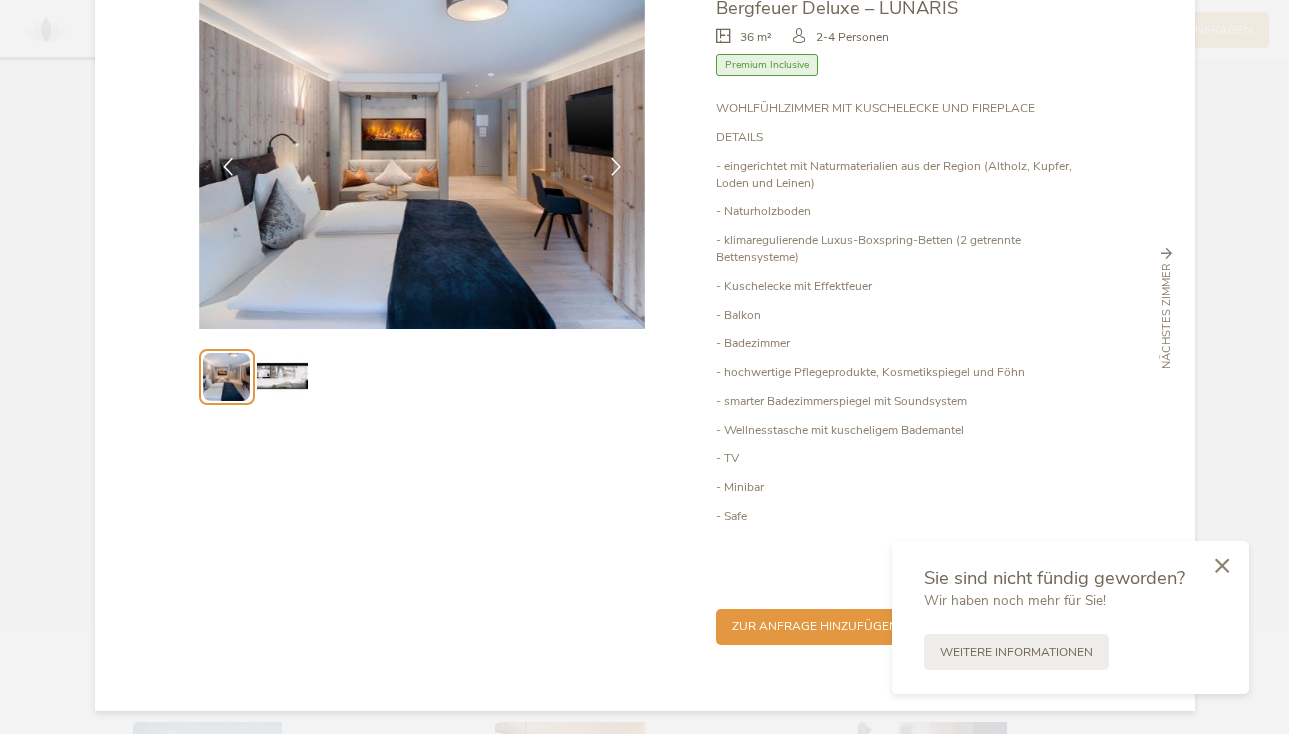 click at bounding box center (1222, 567) 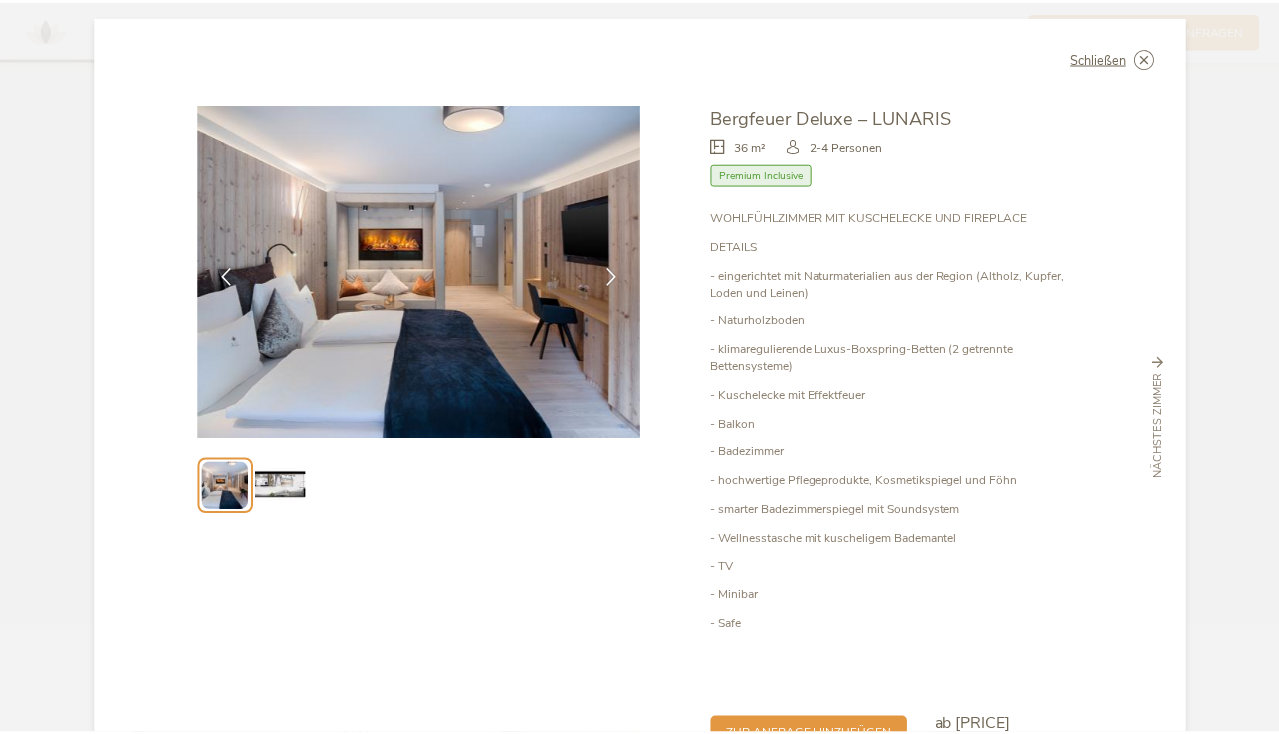 scroll, scrollTop: 0, scrollLeft: 0, axis: both 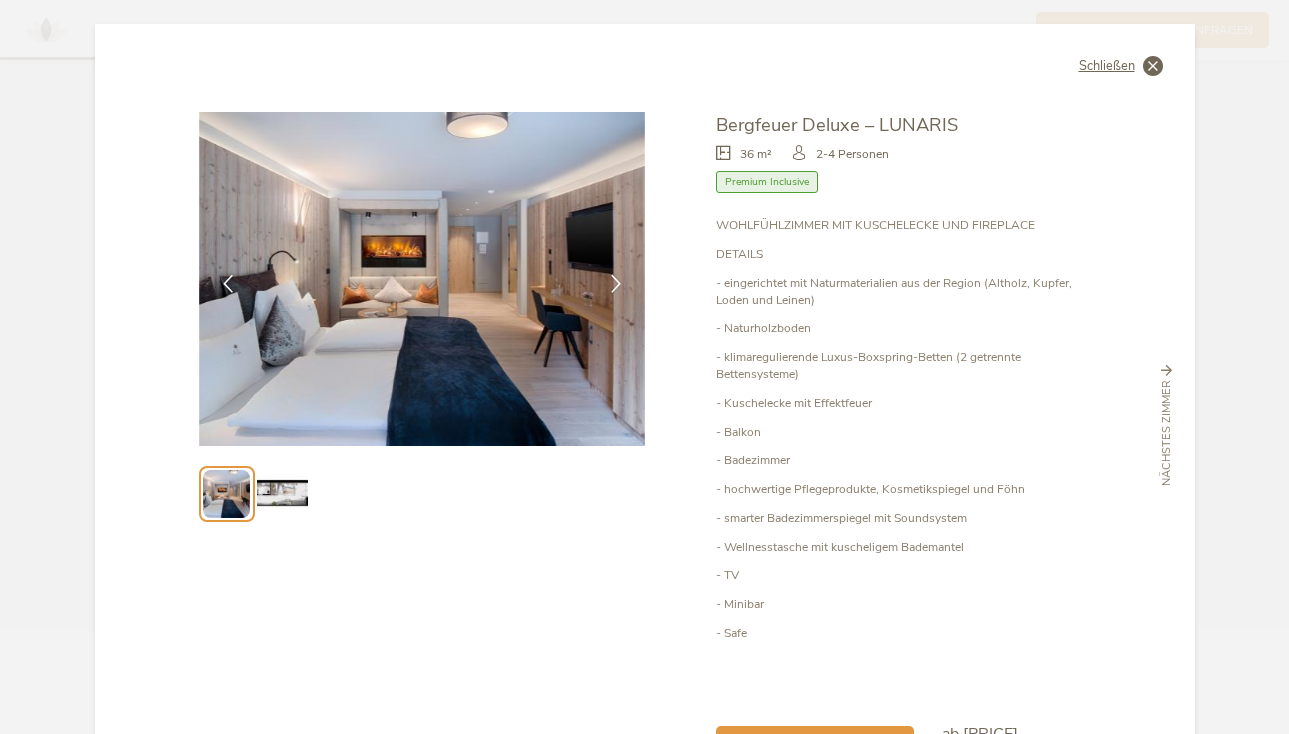 click on "Schließen" at bounding box center (1121, 66) 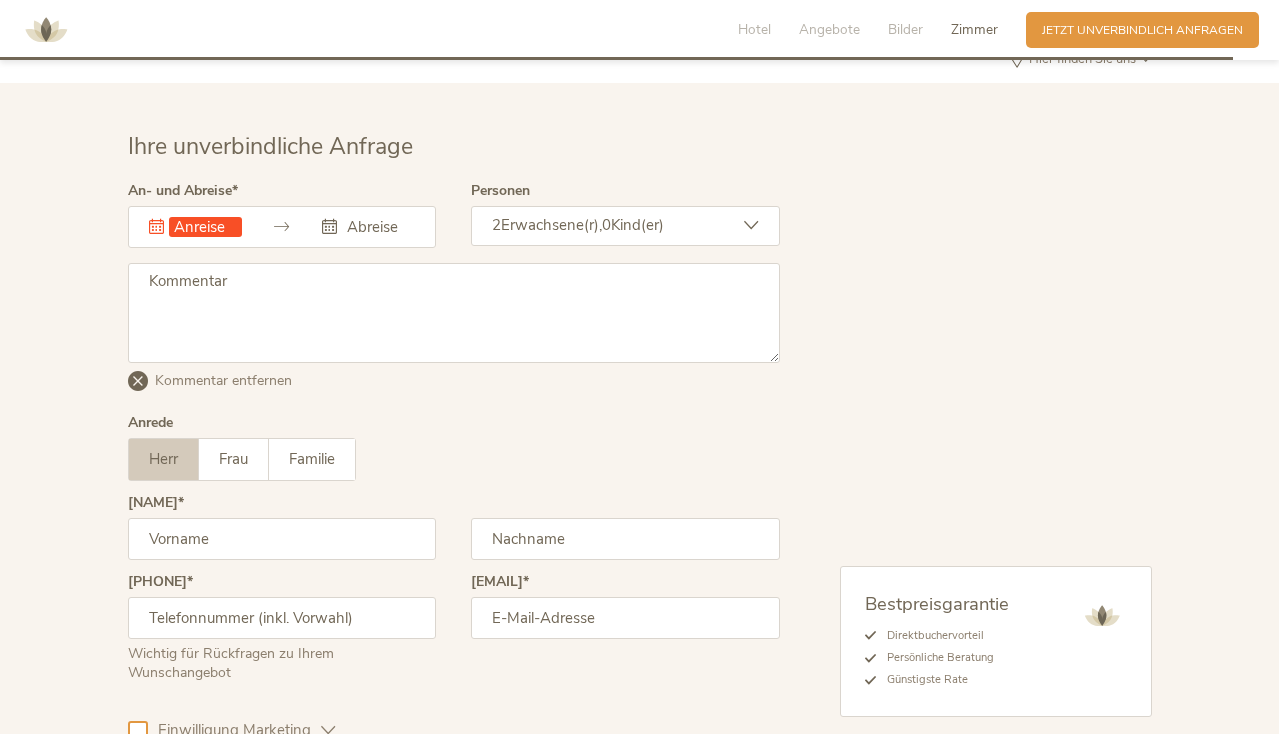 scroll, scrollTop: 4947, scrollLeft: 0, axis: vertical 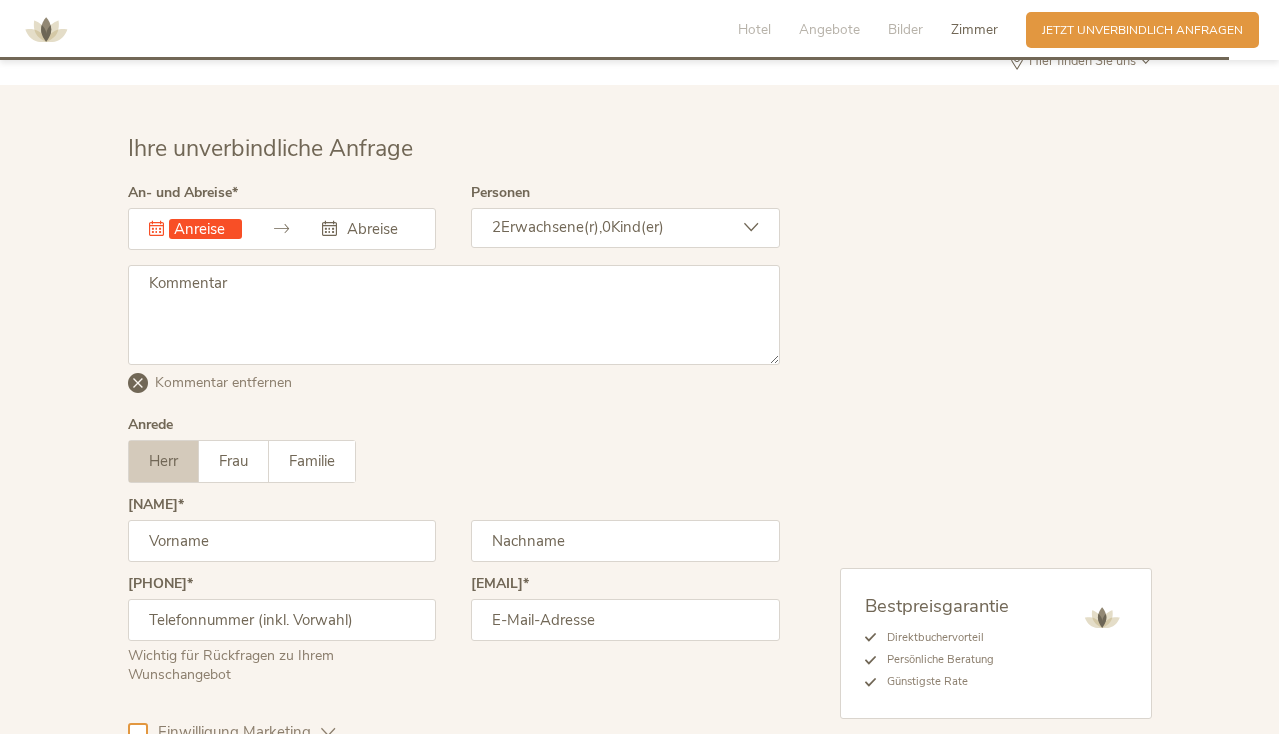 click at bounding box center (205, 229) 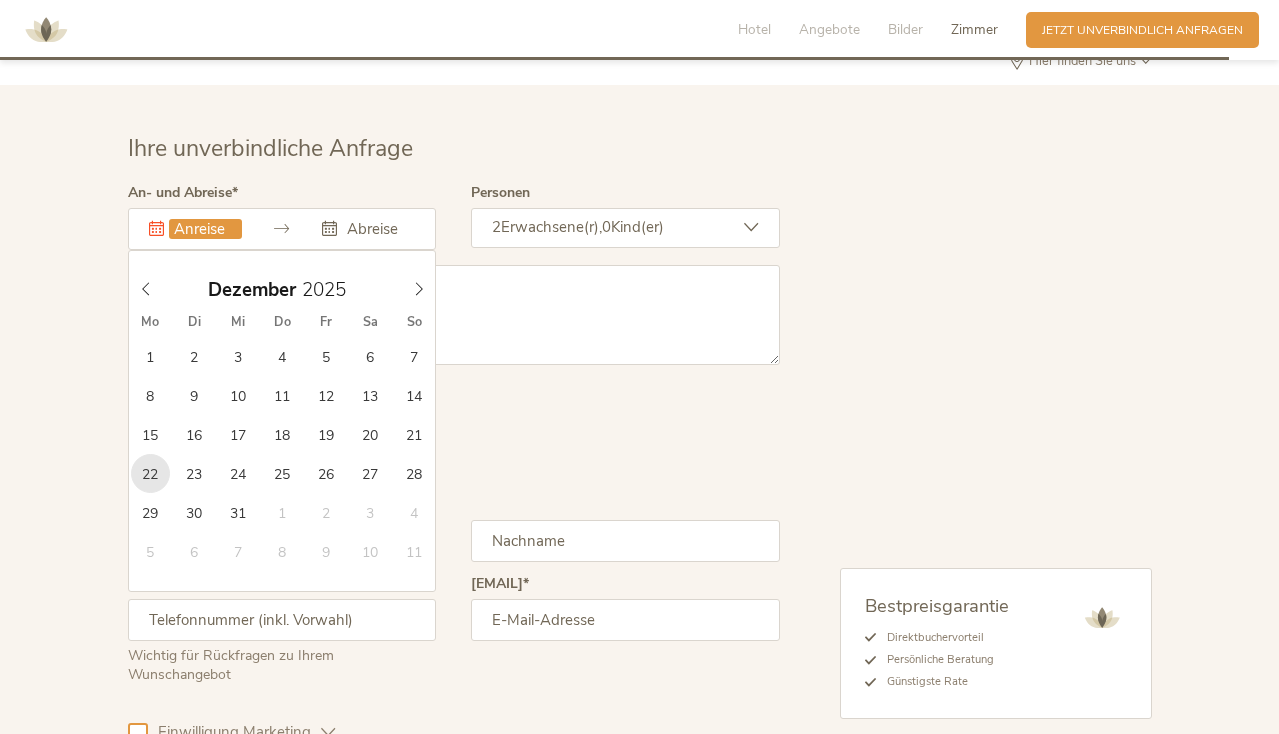 type on "[DATE]" 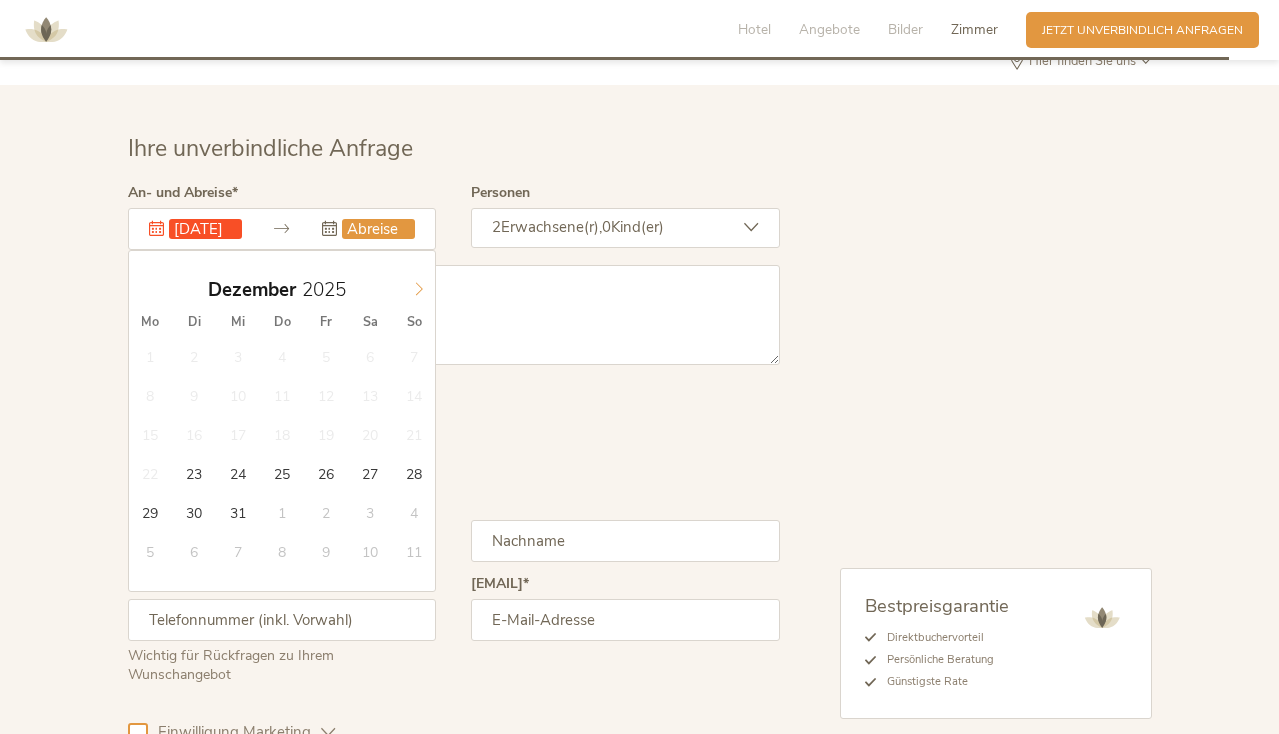 type on "2026" 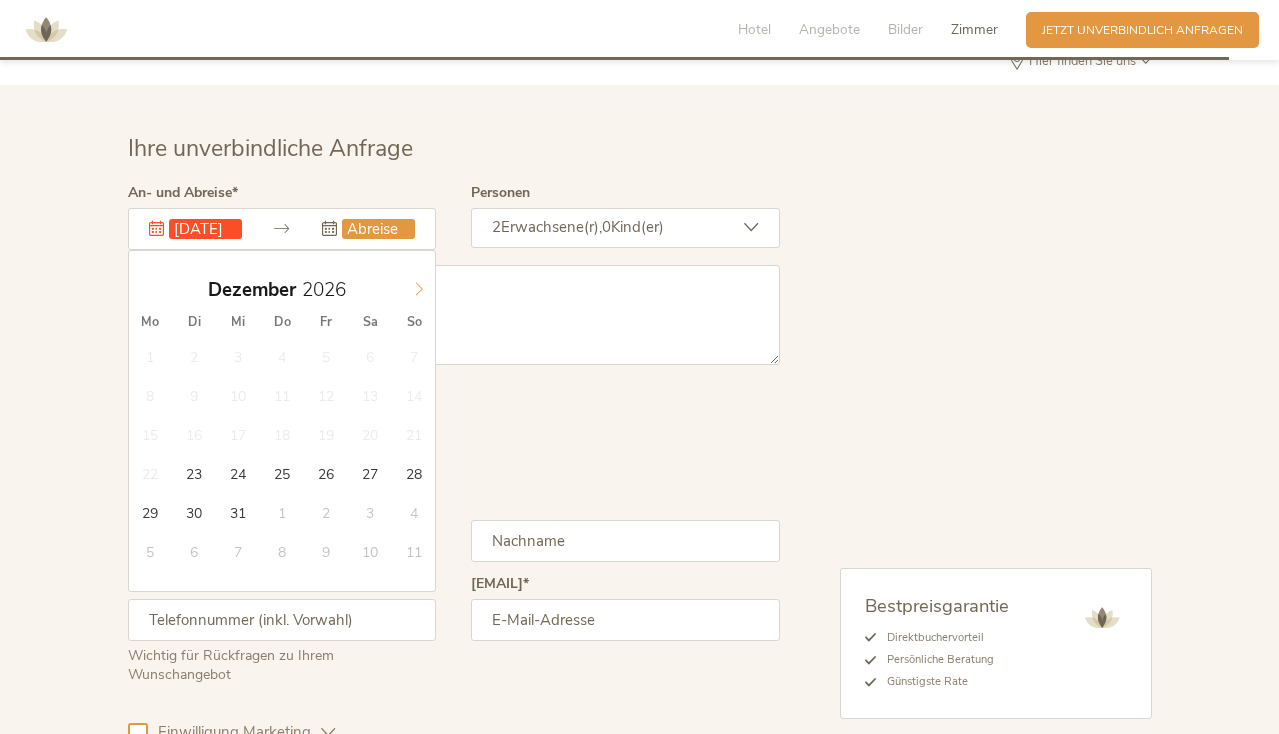 click 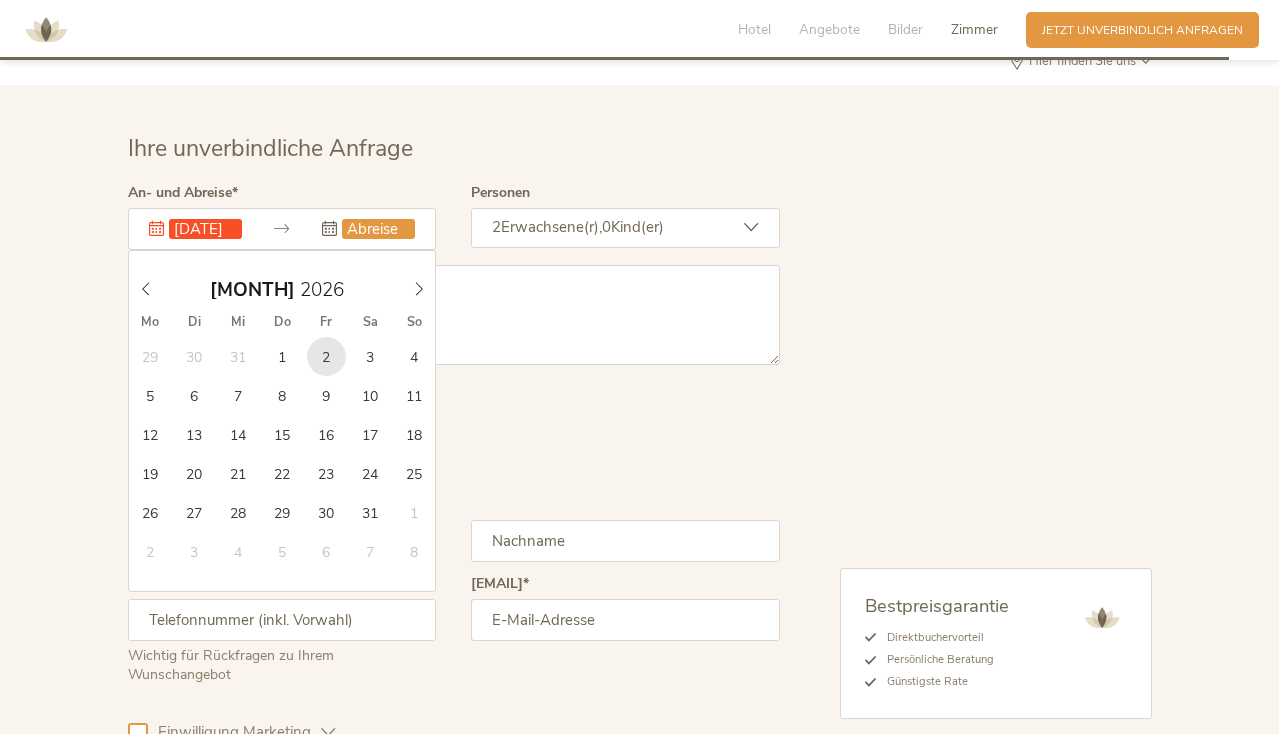 type on "[DATE]" 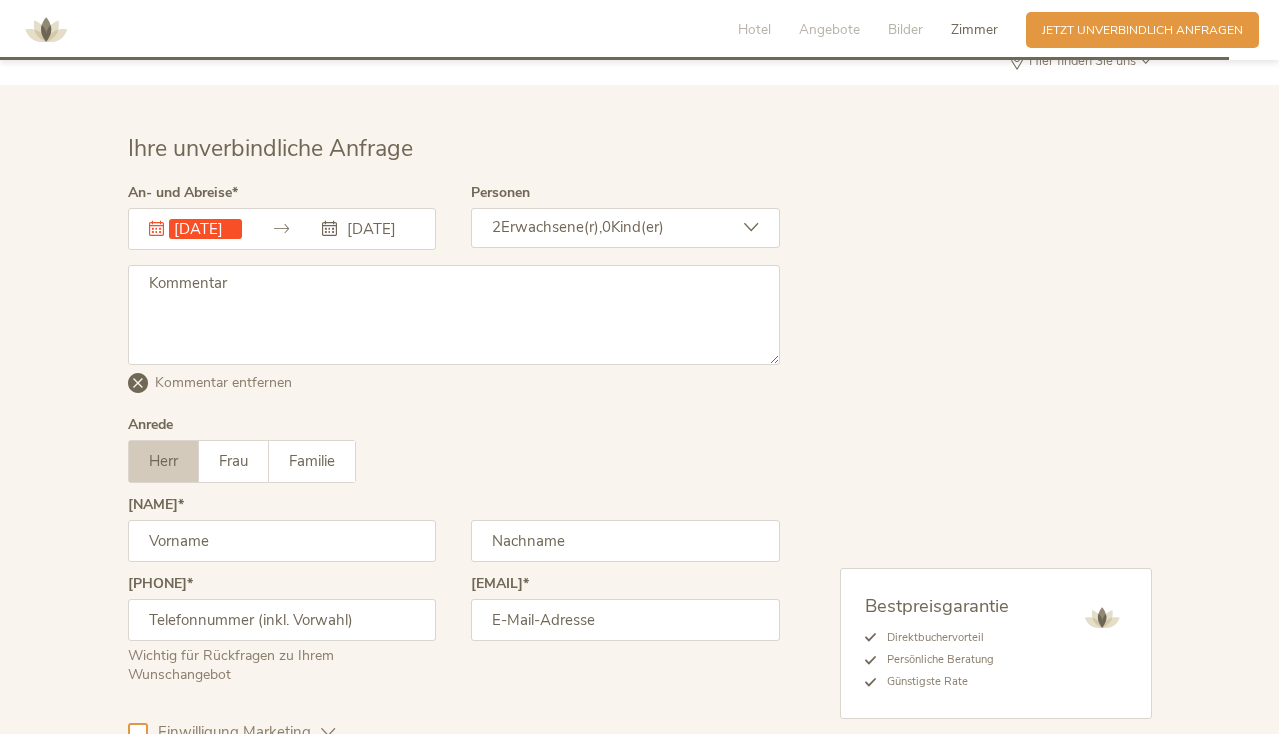 scroll, scrollTop: 0, scrollLeft: 15, axis: horizontal 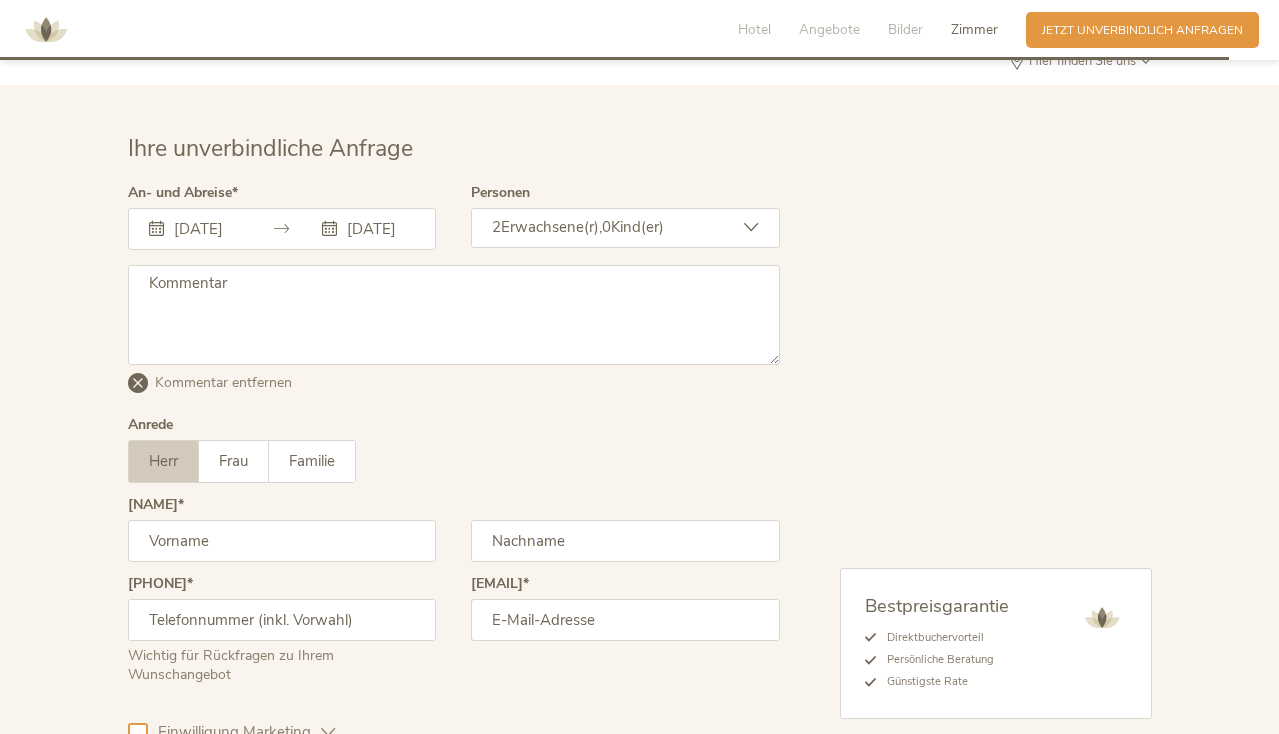 click on "Erwachsene(r)," at bounding box center (551, 227) 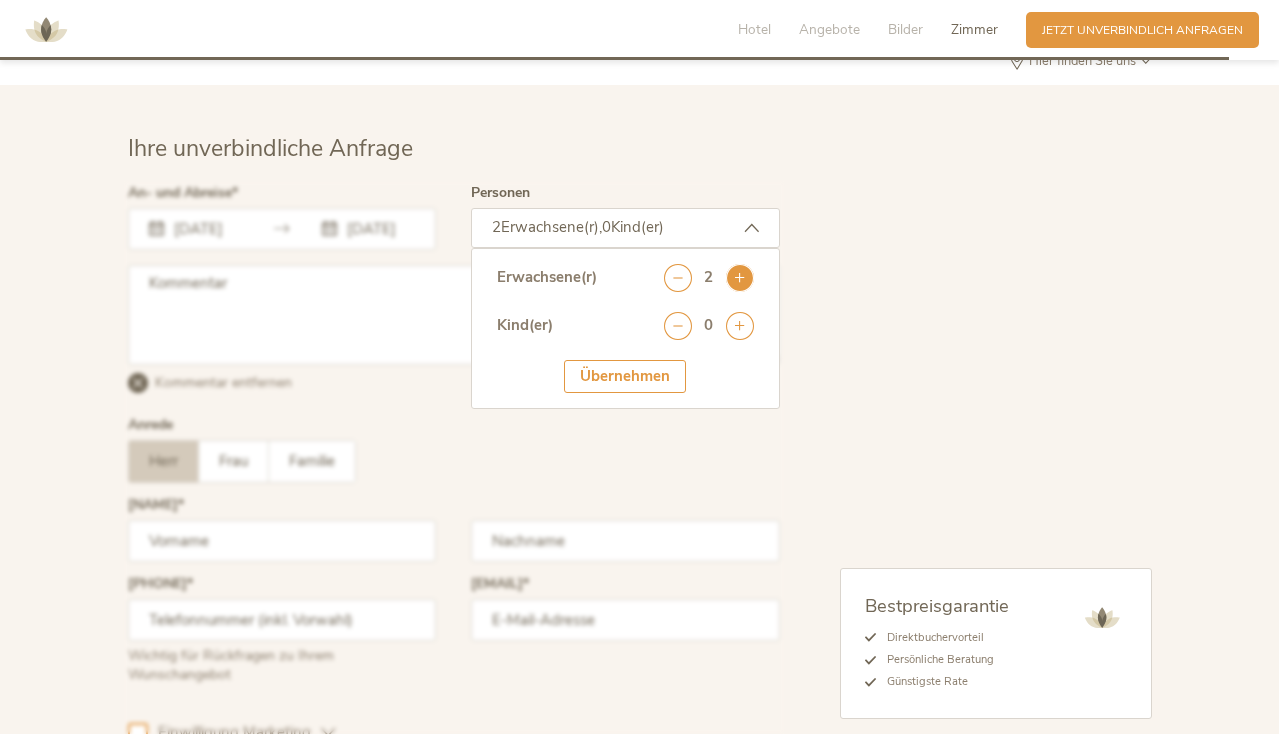 click at bounding box center [740, 278] 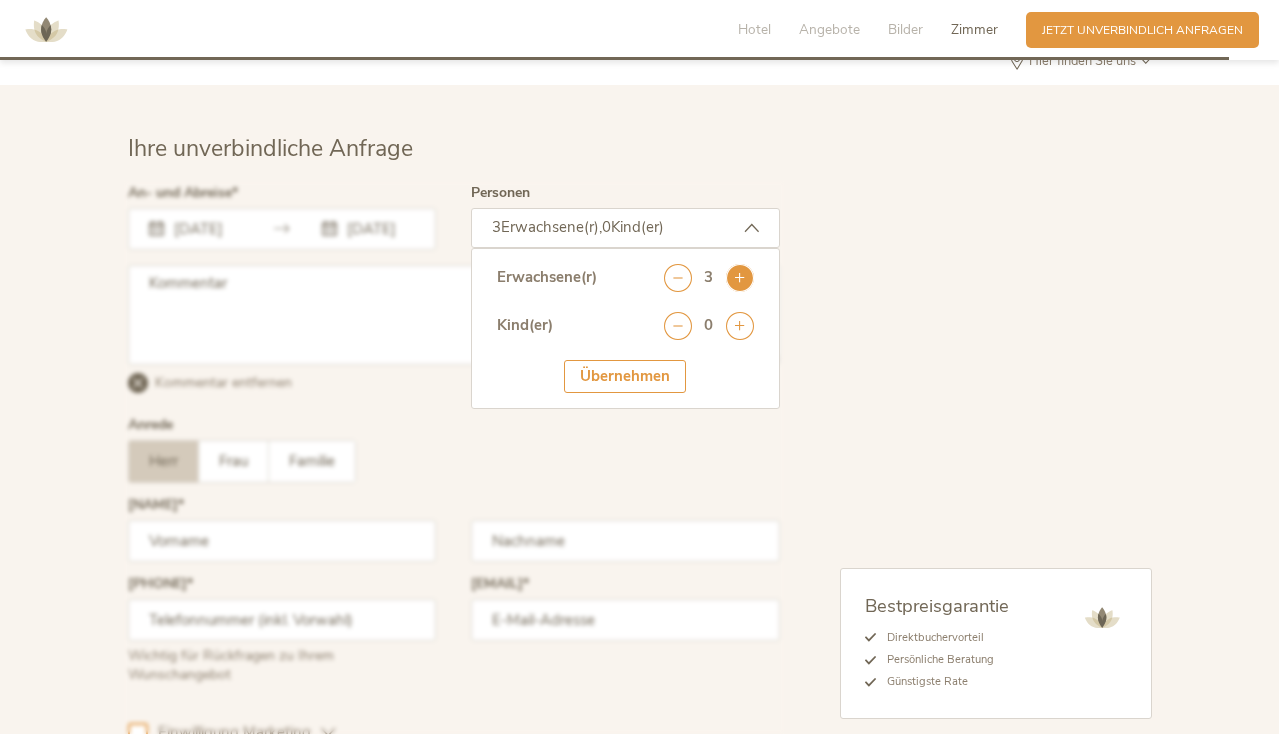 click at bounding box center (740, 278) 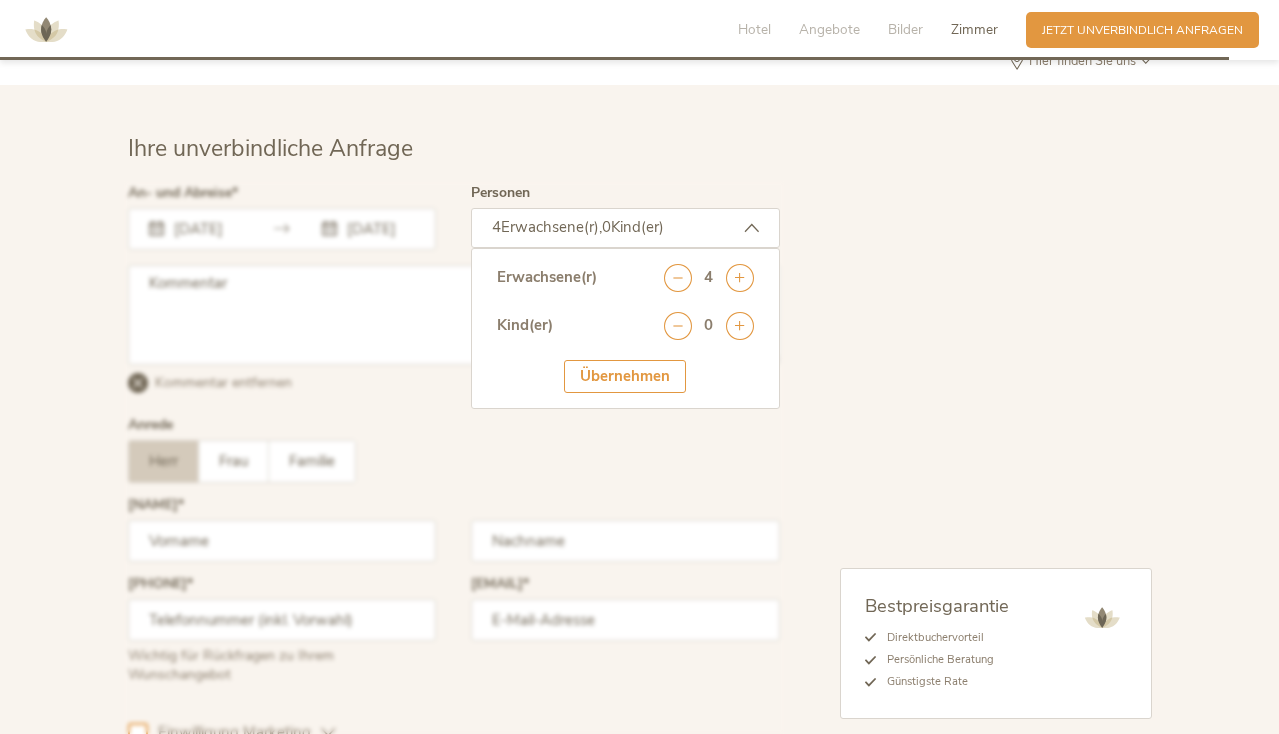 click on "Bestpreisgarantie Direktbuchervorteil Persönliche Beratung Günstigste Rate Jetzt unverbindlich anfragen" at bounding box center (966, 480) 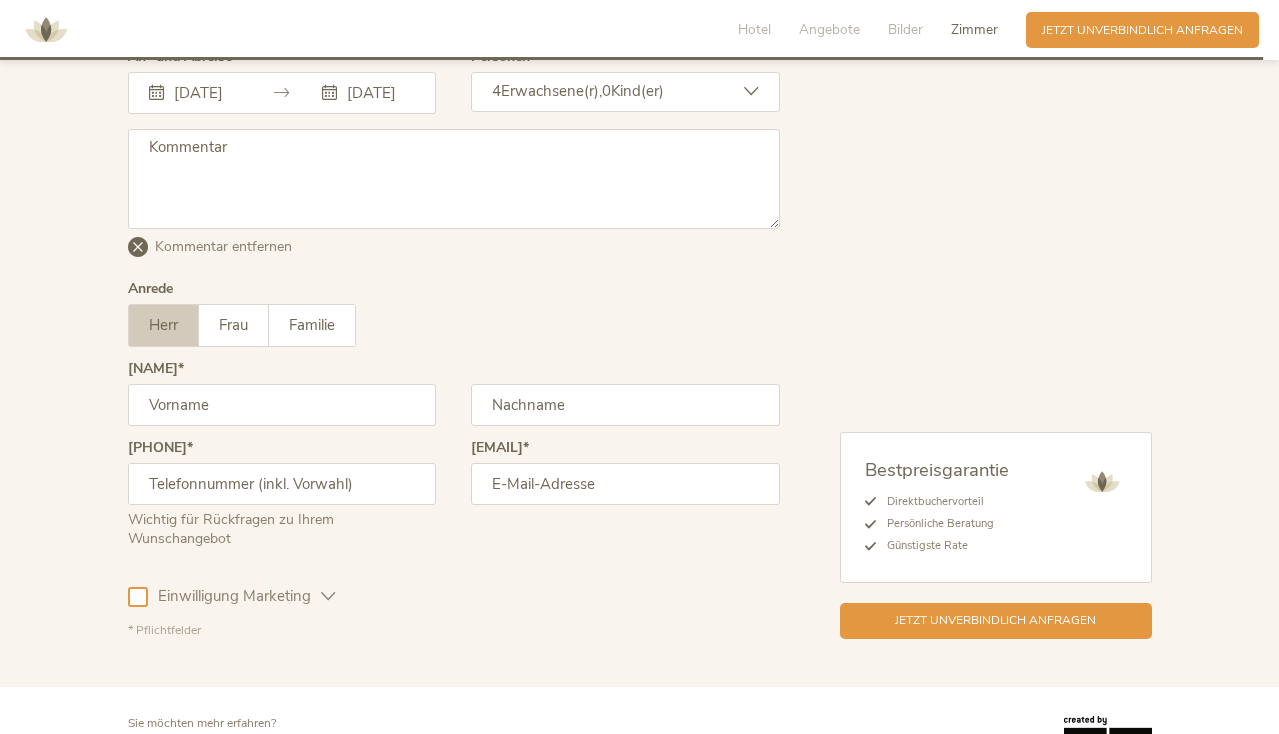 scroll, scrollTop: 5087, scrollLeft: 0, axis: vertical 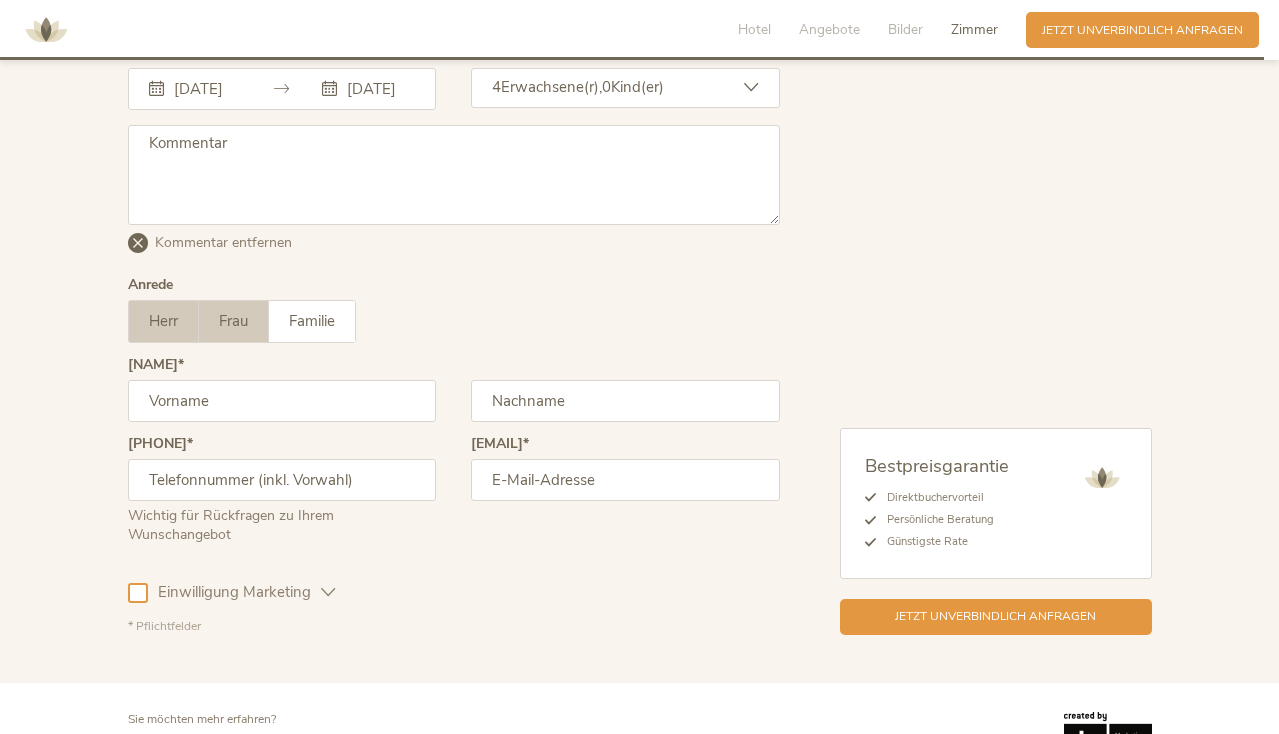 click on "Frau" at bounding box center [233, 321] 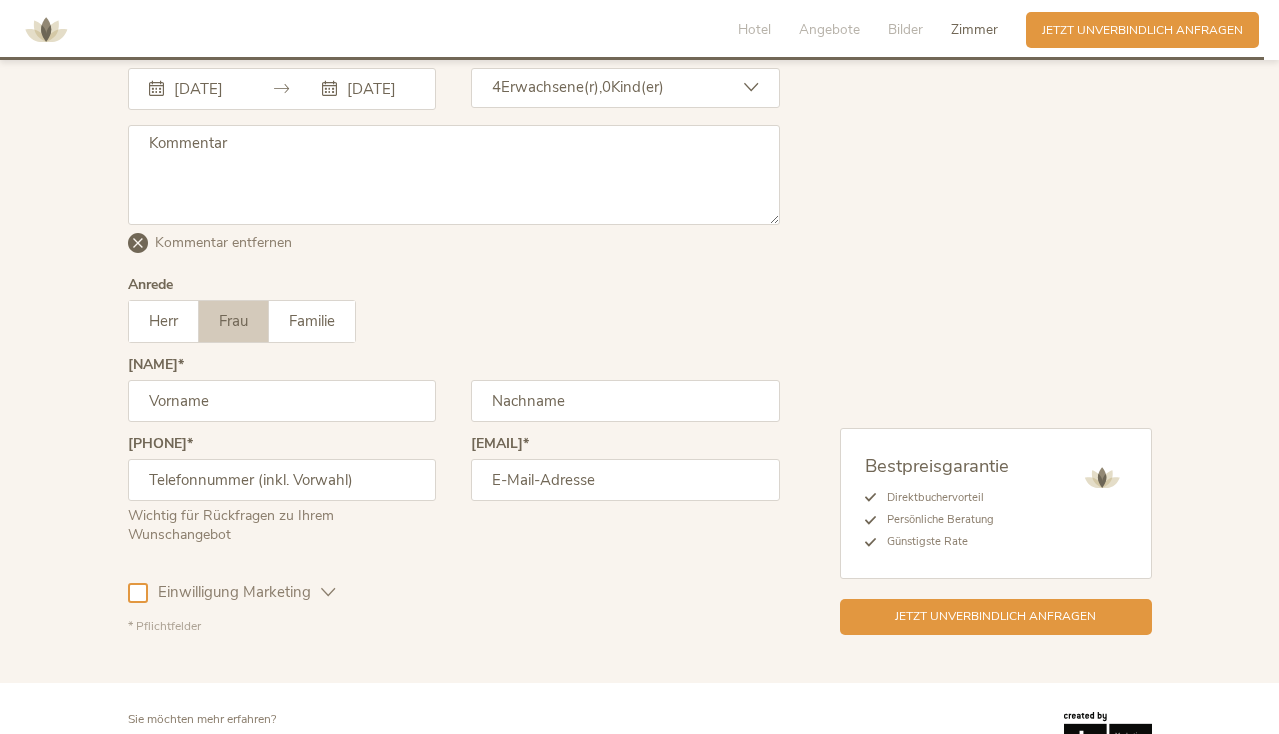 click at bounding box center (282, 401) 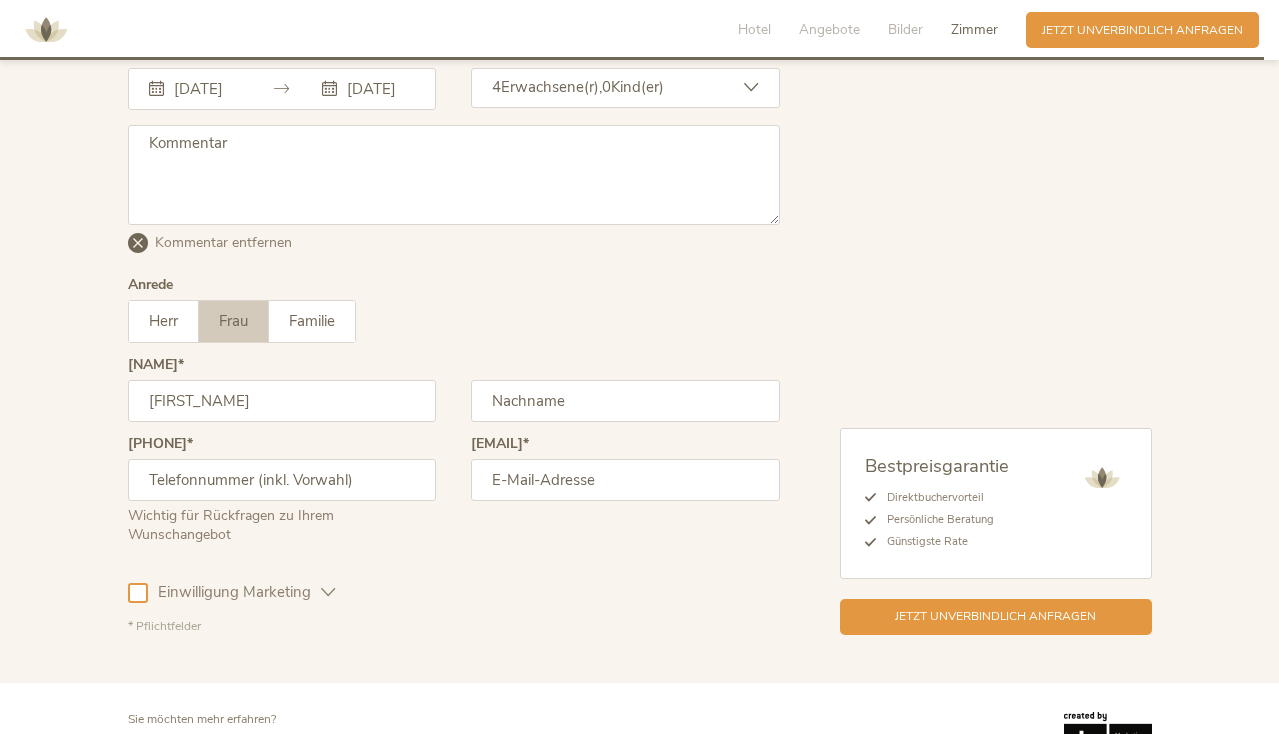 type on "[LAST_NAME]" 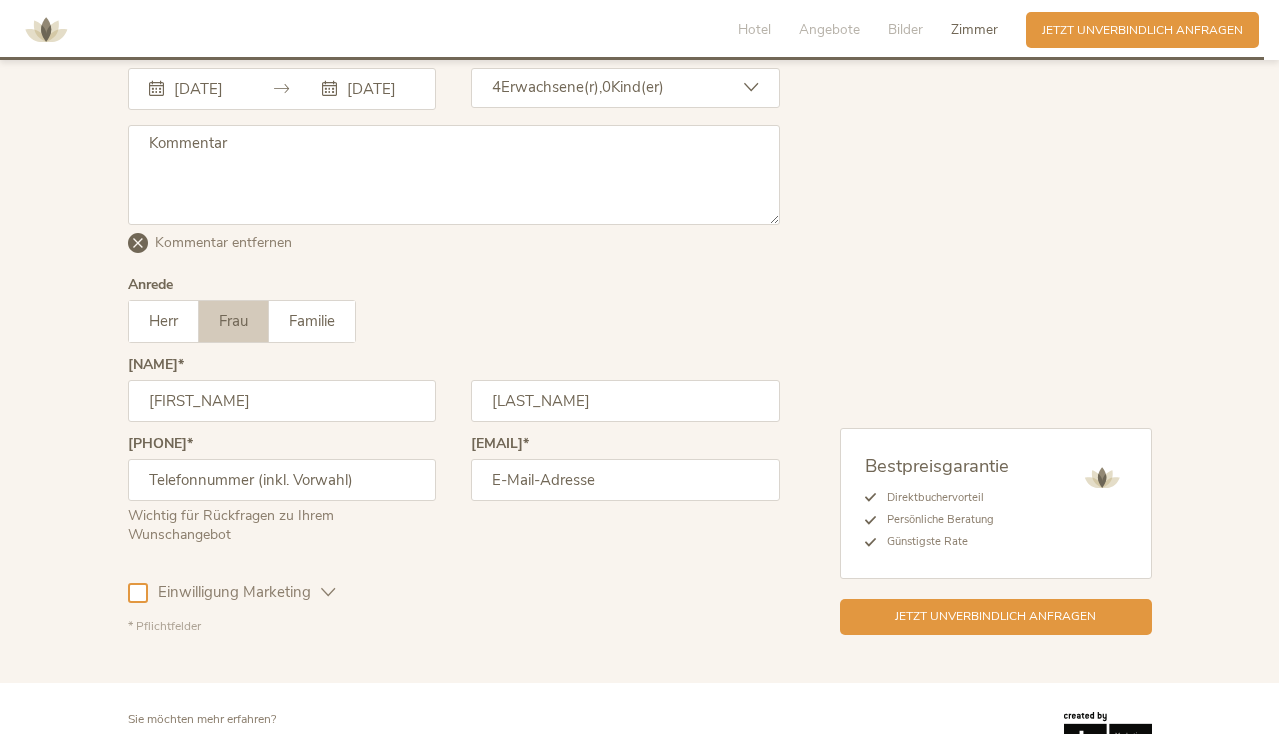 type on "[PHONE]" 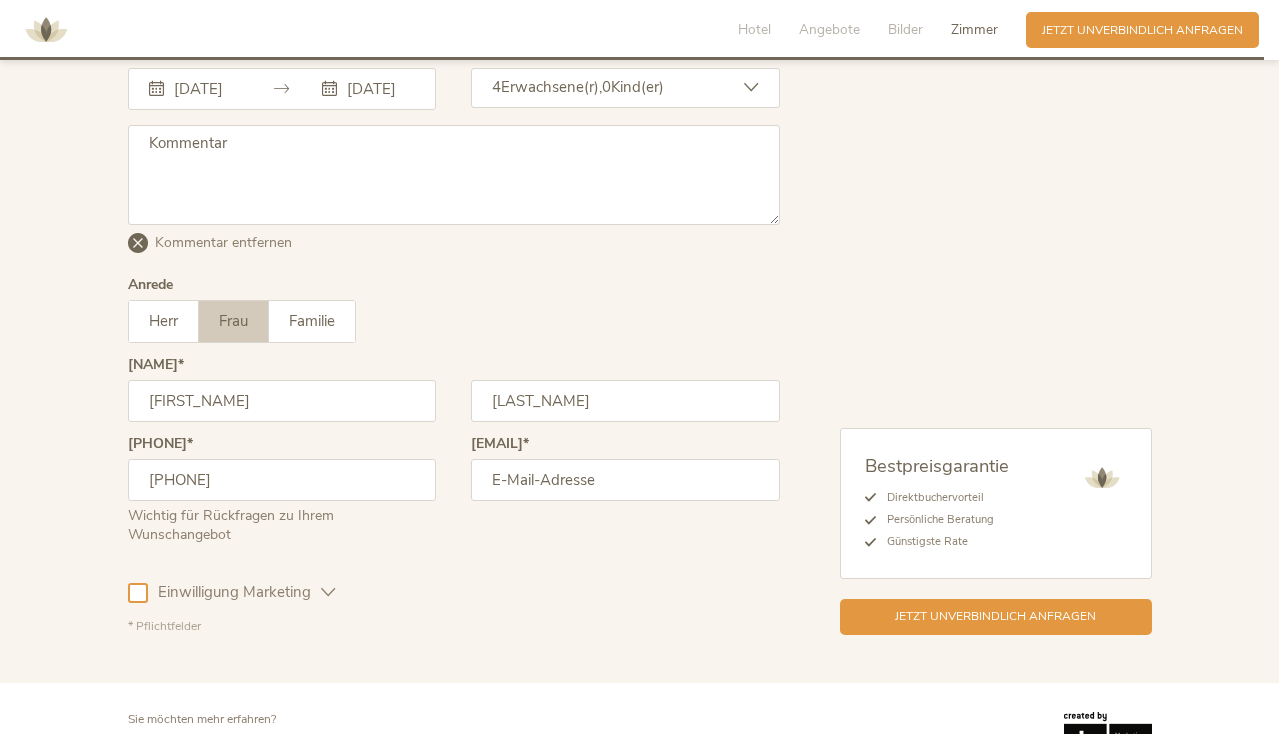 type on "[EMAIL]" 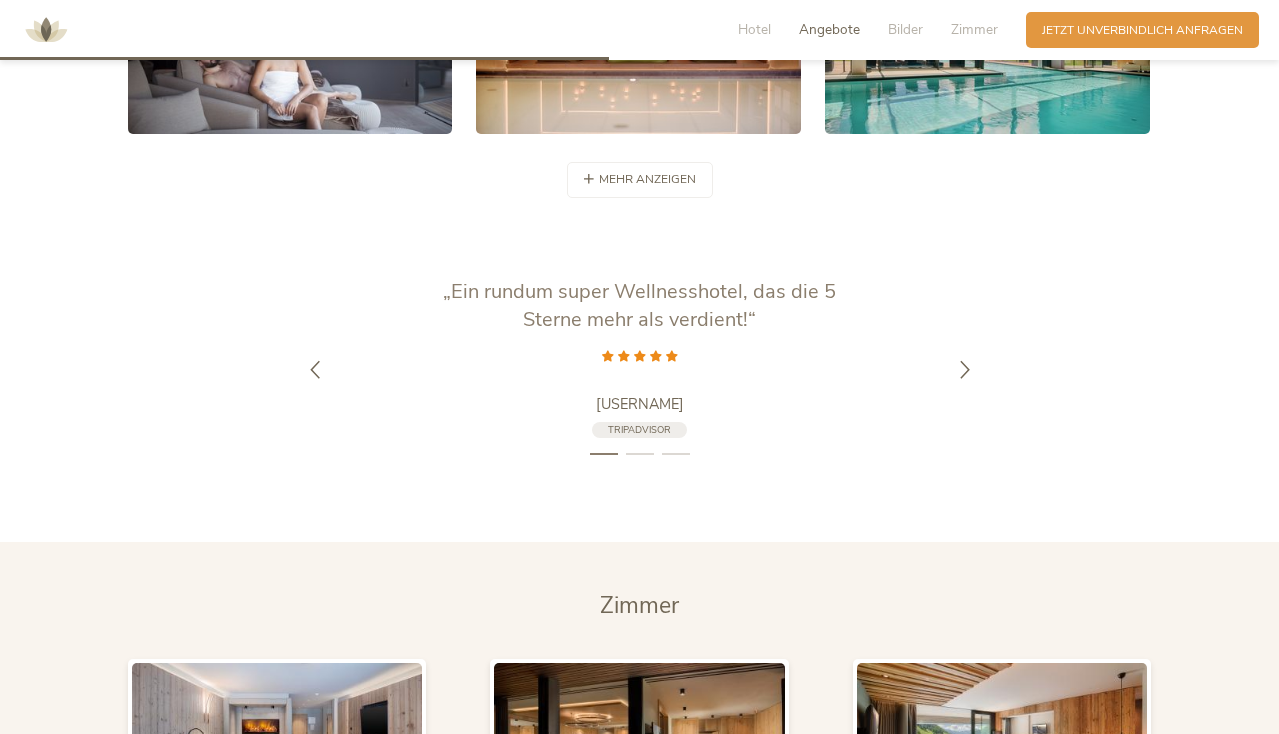 scroll, scrollTop: 4031, scrollLeft: 0, axis: vertical 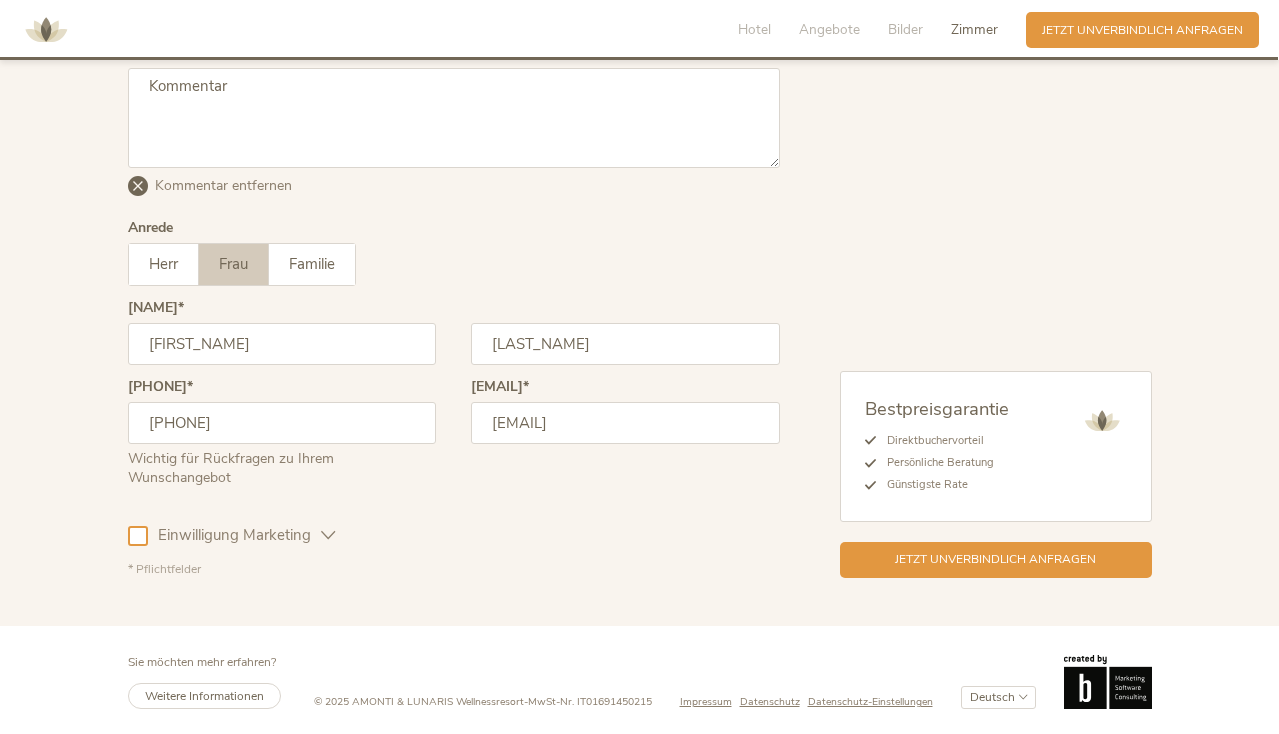 click on "[PHONE]" at bounding box center (282, 423) 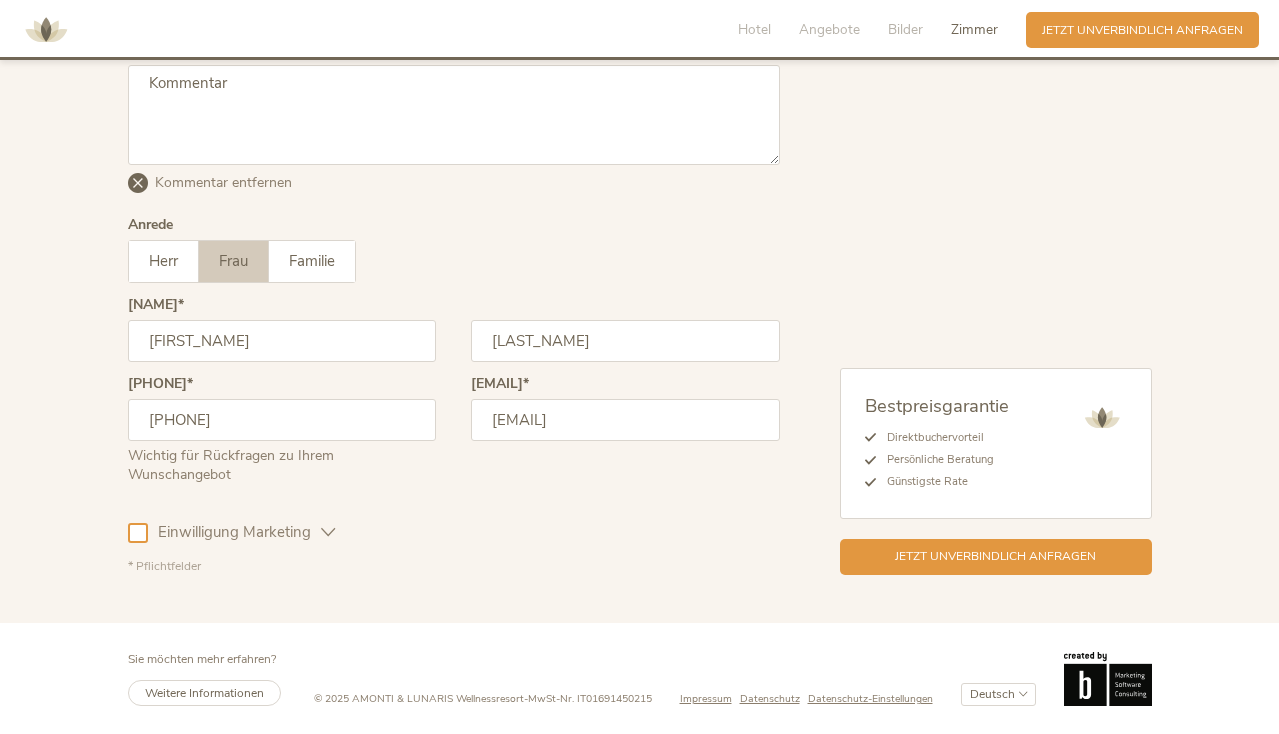 drag, startPoint x: 334, startPoint y: 382, endPoint x: 120, endPoint y: 376, distance: 214.08409 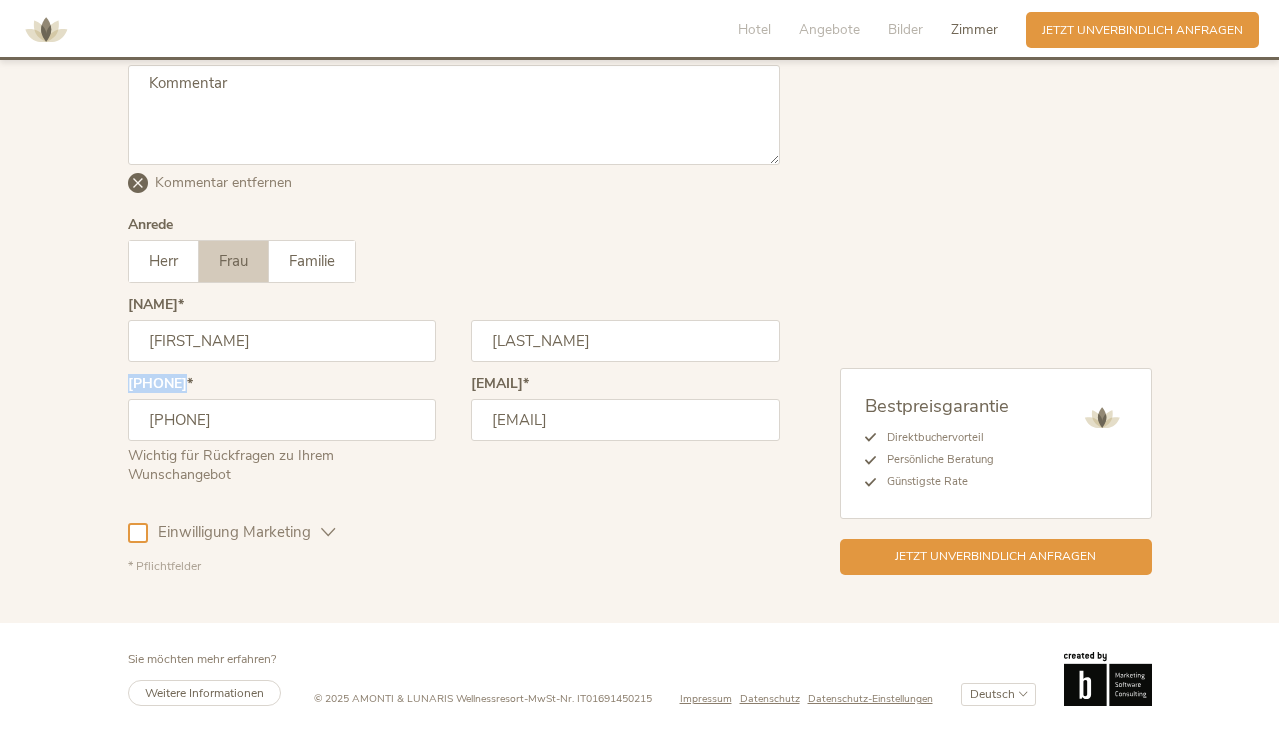 click on "[DATE_RANGE]
[DATE]
[MONTH]  2025
Mo Di Mi Do Fr Sa So
1 2 3 4 5 6 7 8 9 10 11 12 13 14 15 16 17 18 19 20 21 22 23 24 25 26 27 28 29 30 31 1 2 3 4 5 6 7 8 9 10 11Januar  2026
Mo Di Mi Do Fr Sa So
29 30 31 1 2 3 4 5 6 7 8 9 10 11 12 13 14 15 16 17 18 19 20 21 22 23 24 25 26 27 28 29 30 31 1 2 3 4 5 6 7 8
[PERSON_COUNT]
4  [ADULTS],  0  [CHILDREN]
4 0" at bounding box center [640, 254] 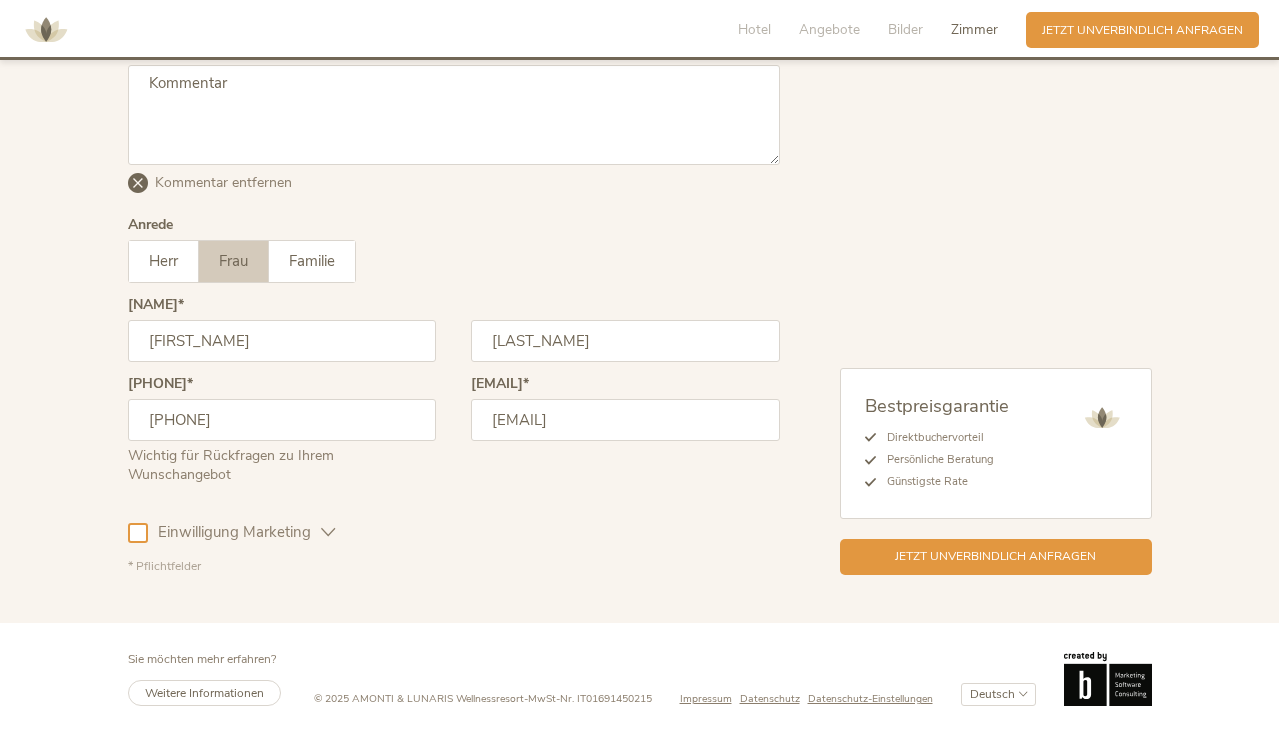 click on "[PHONE]" at bounding box center (282, 420) 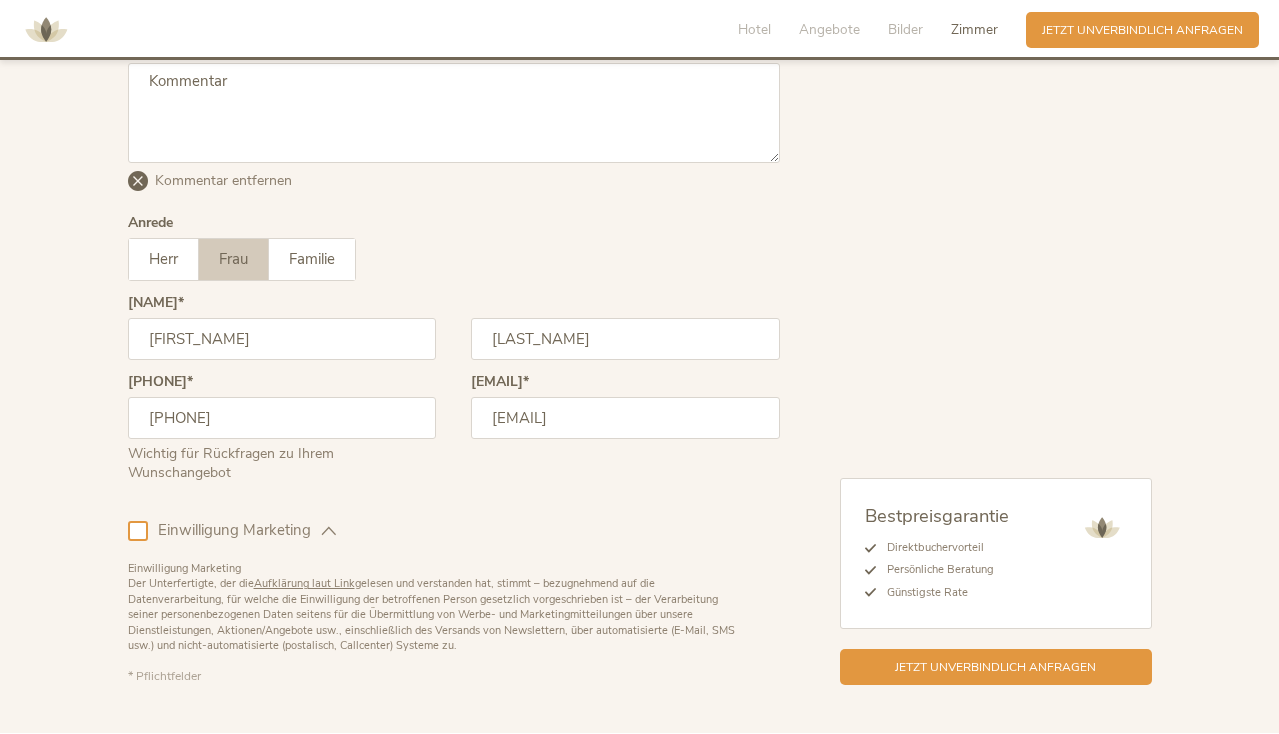 click on "Einwilligung Marketing" at bounding box center (234, 530) 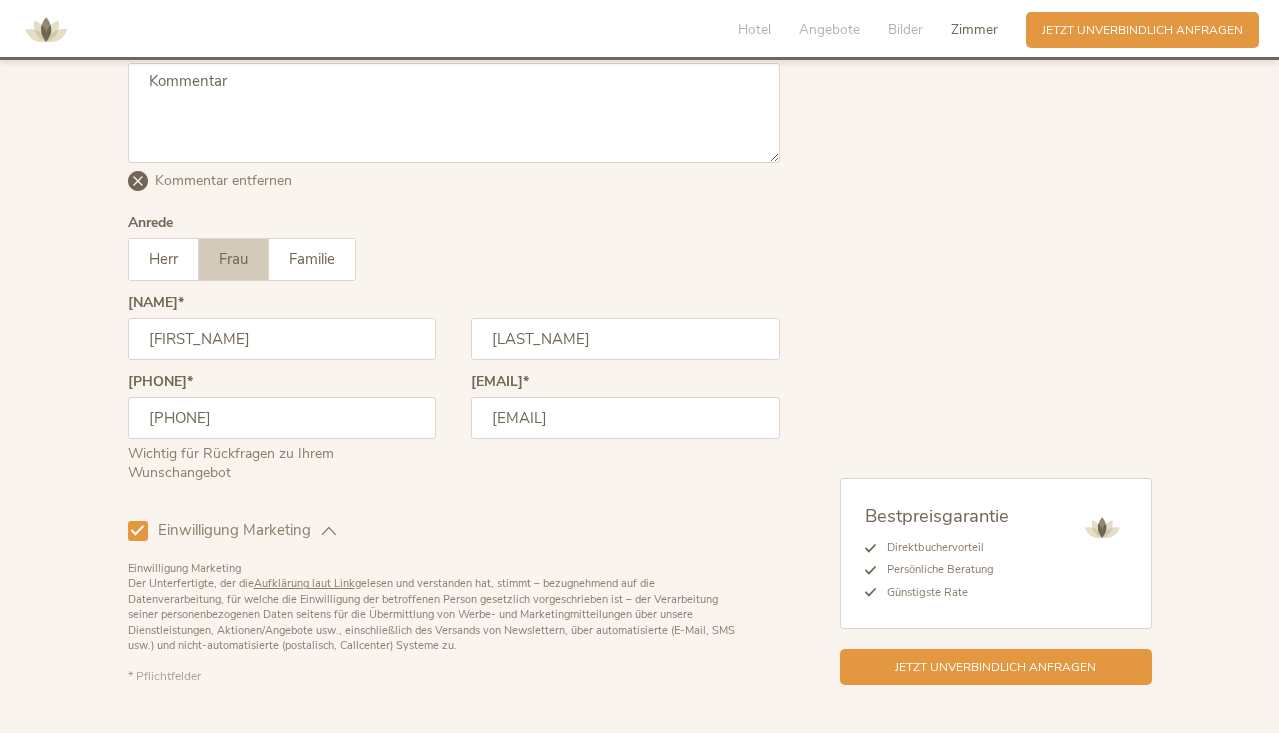 click on "Einwilligung Marketing
Einwilligung Profilierung" at bounding box center [454, 527] 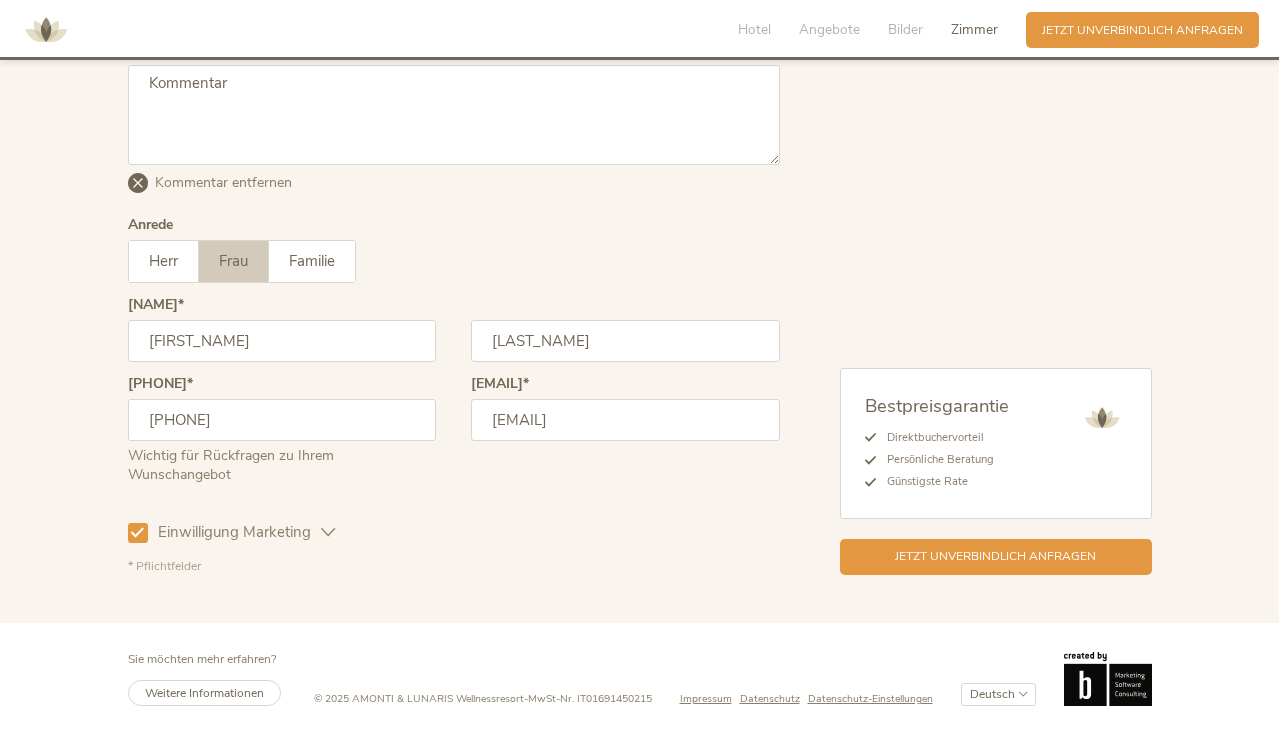 click at bounding box center [137, 532] 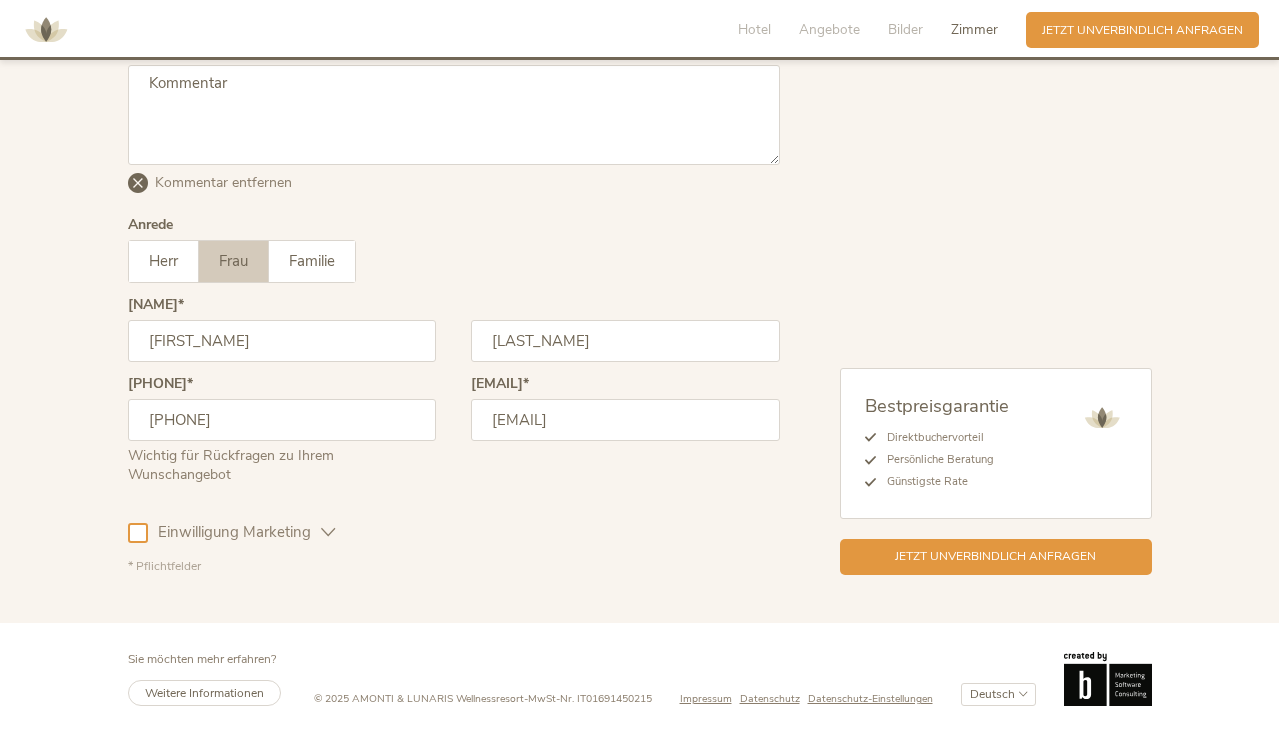 click on "[DATE_RANGE]
[DATE]
[MONTH]  2025
Mo Di Mi Do Fr Sa So
1 2 3 4 5 6 7 8 9 10 11 12 13 14 15 16 17 18 19 20 21 22 23 24 25 26 27 28 29 30 31 1 2 3 4 5 6 7 8 9 10 11Januar  2026
Mo Di Mi Do Fr Sa So
29 30 31 1 2 3 4 5 6 7 8 9 10 11 12 13 14 15 16 17 18 19 20 21 22 23 24 25 26 27 28 29 30 31 1 2 3 4 5 6 7 8
[PERSON_COUNT]
4  [ADULTS],  0  [CHILDREN]
4 0" at bounding box center [639, 254] 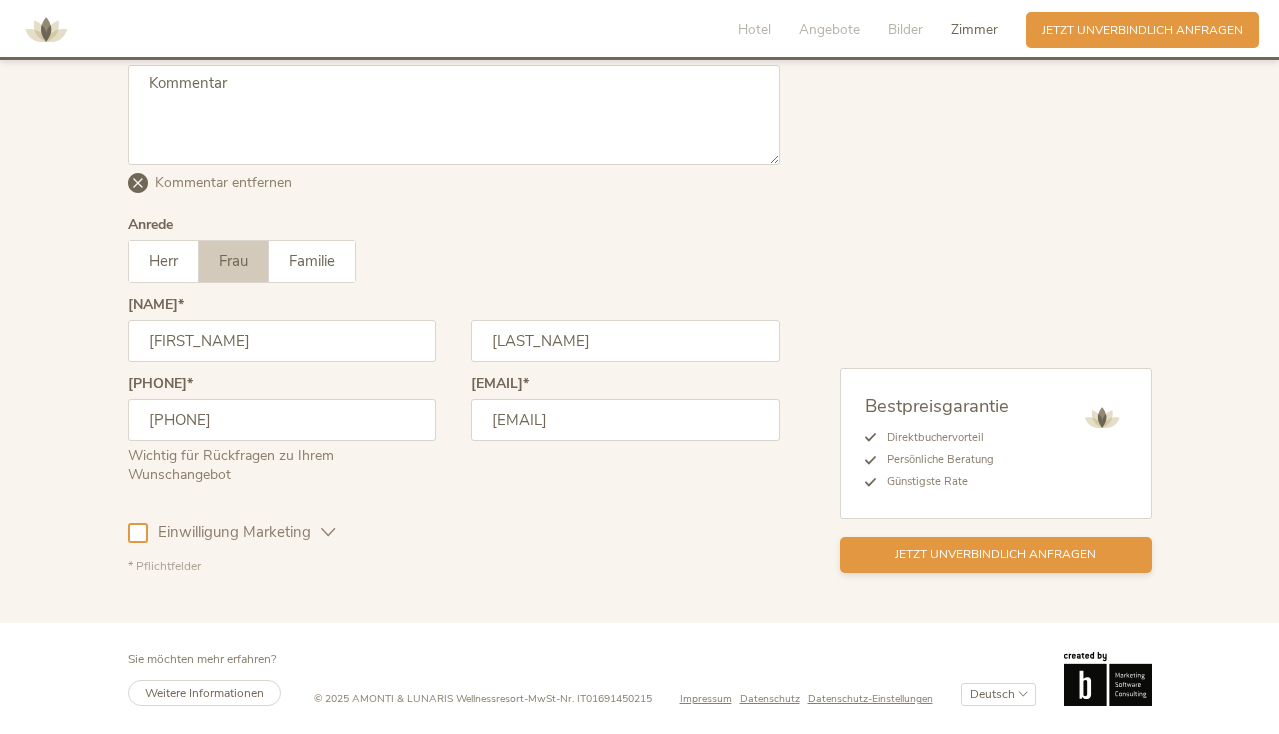 click on "Jetzt unverbindlich anfragen" at bounding box center [996, 555] 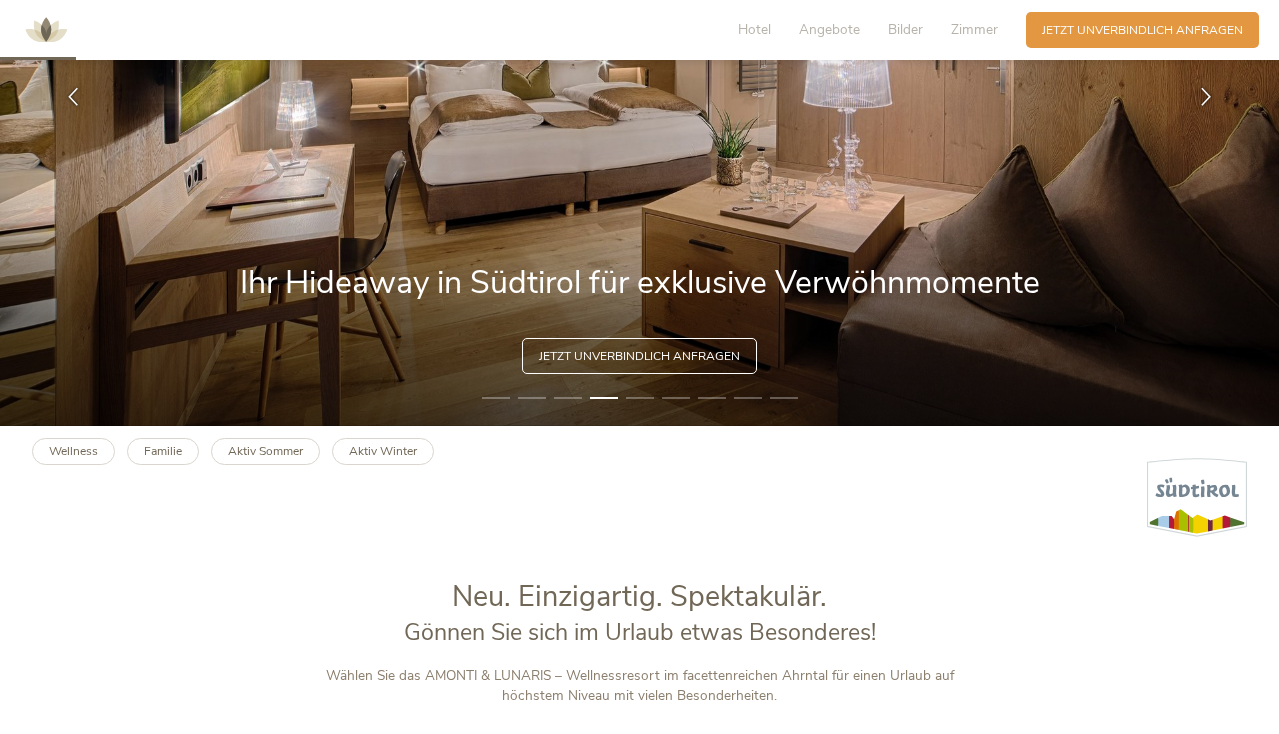 scroll, scrollTop: 306, scrollLeft: 0, axis: vertical 